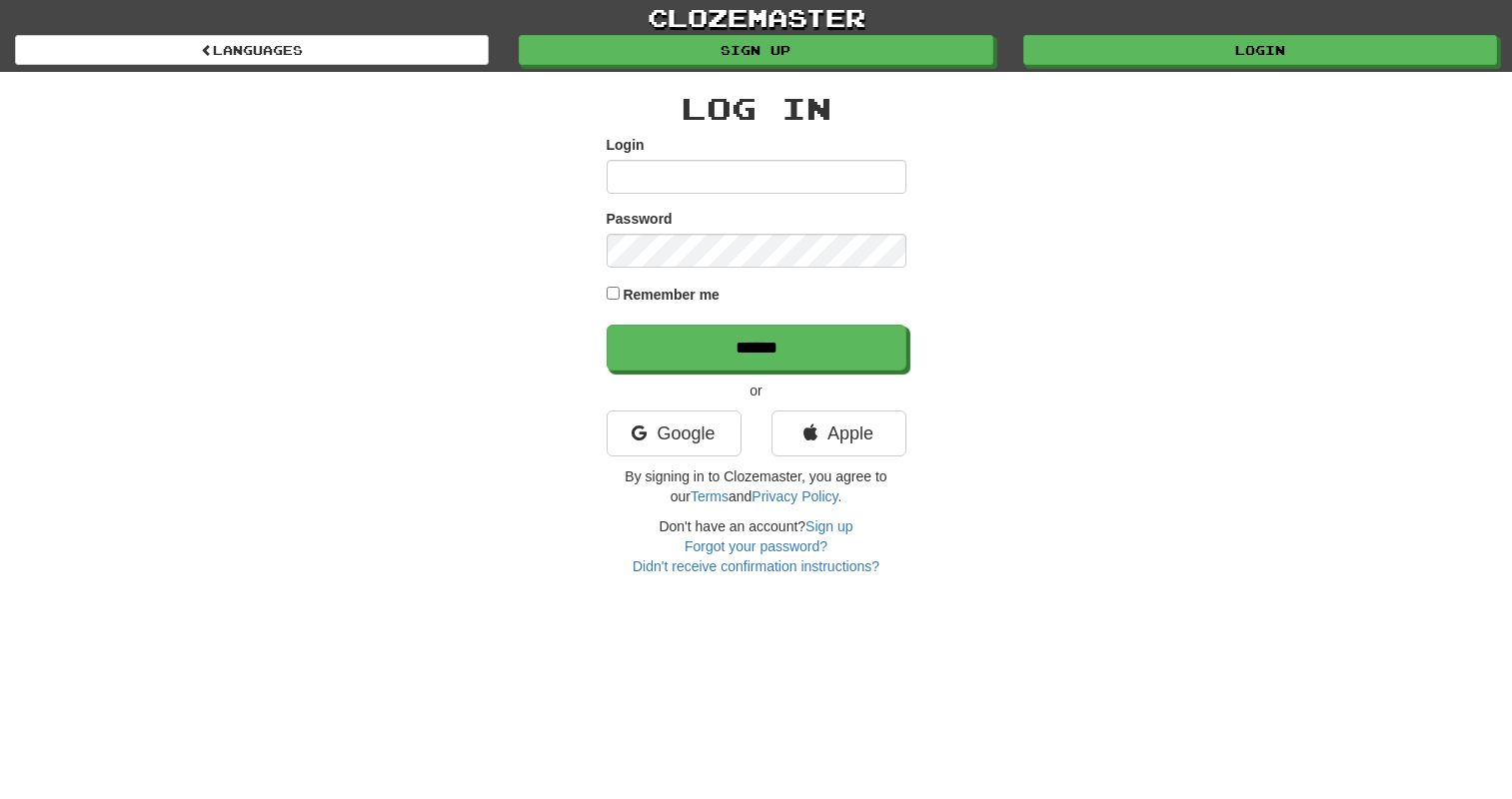 scroll, scrollTop: 0, scrollLeft: 0, axis: both 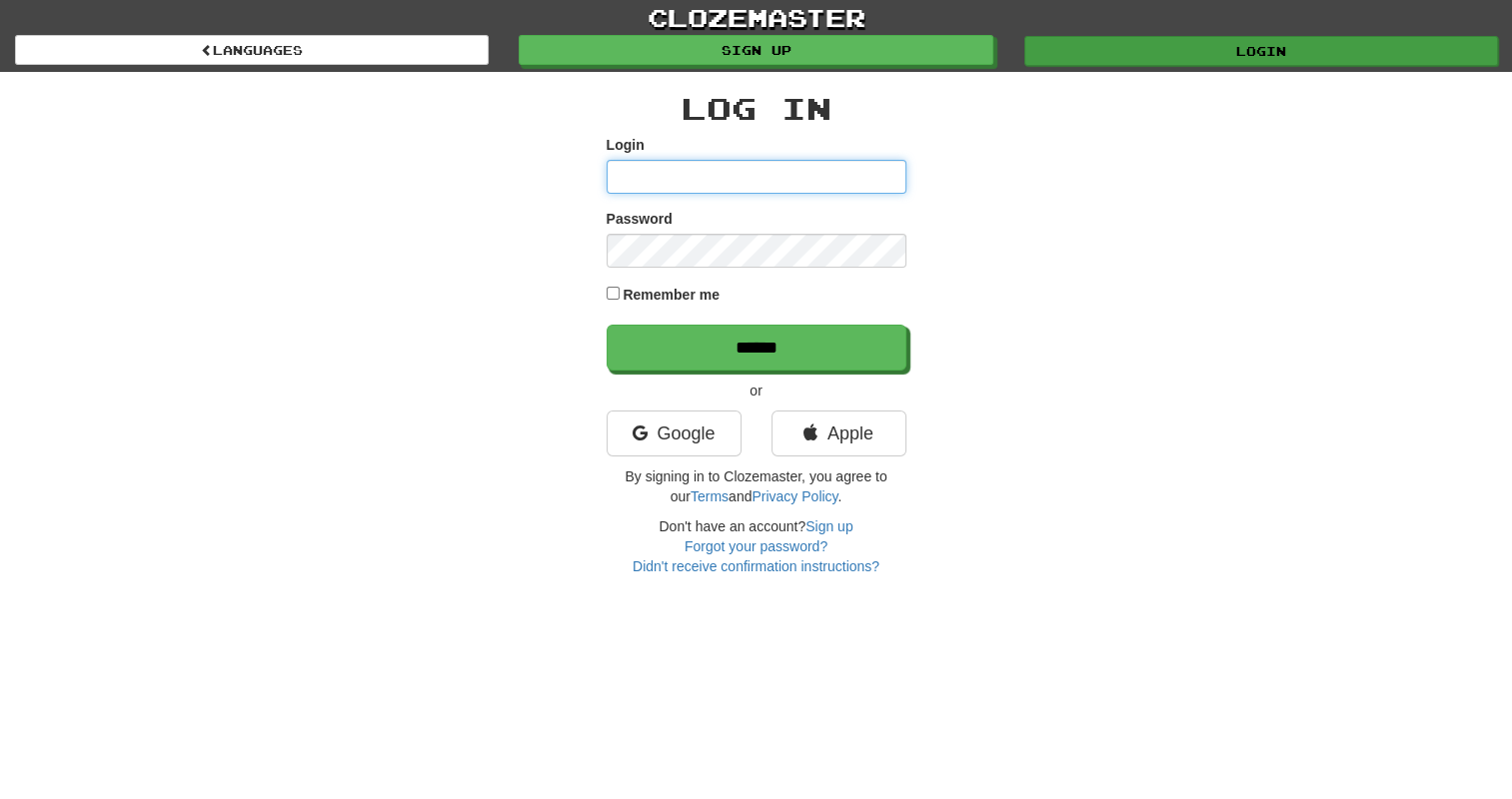 type on "********" 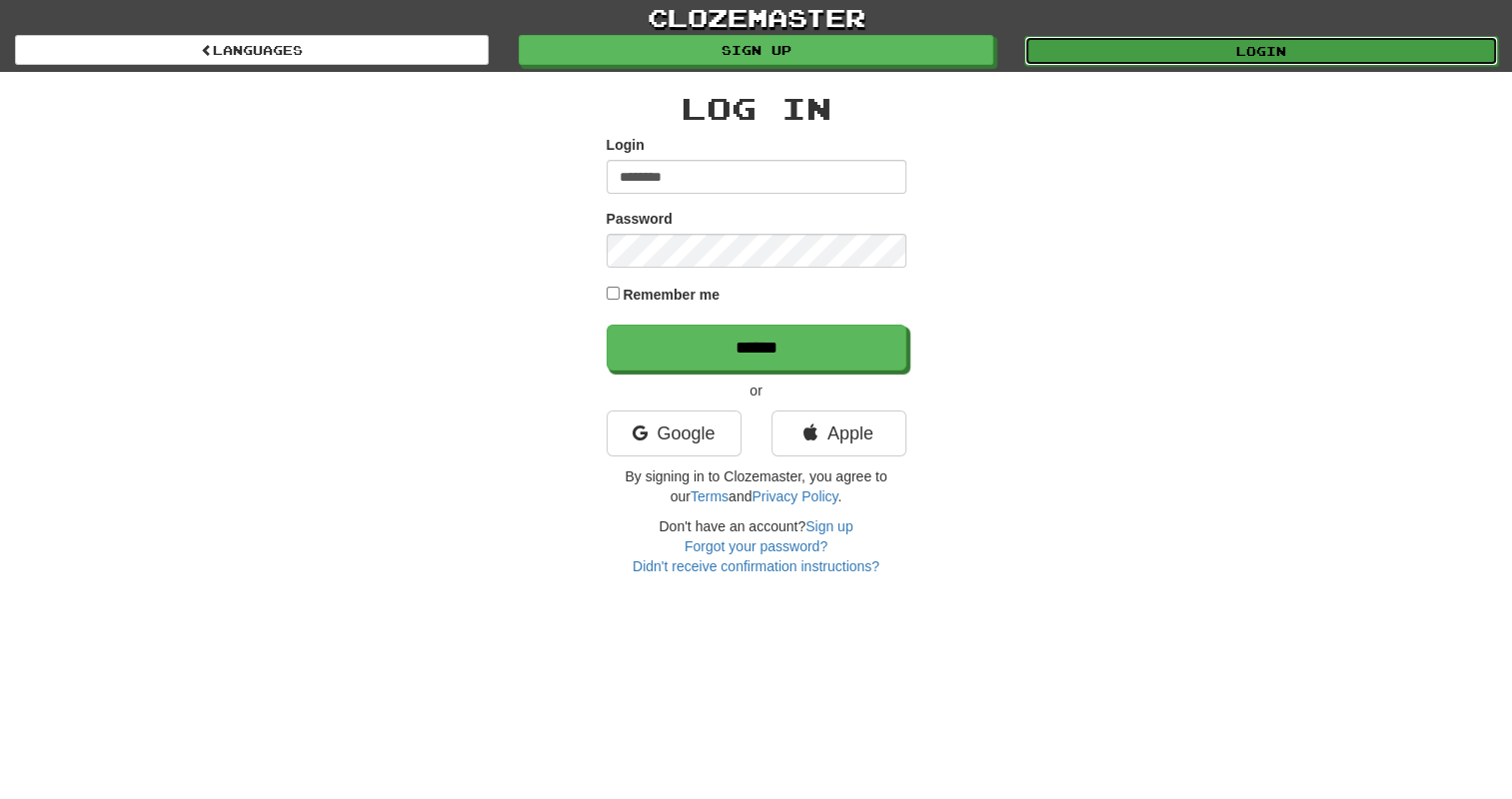 click on "Login" at bounding box center (1261, 51) 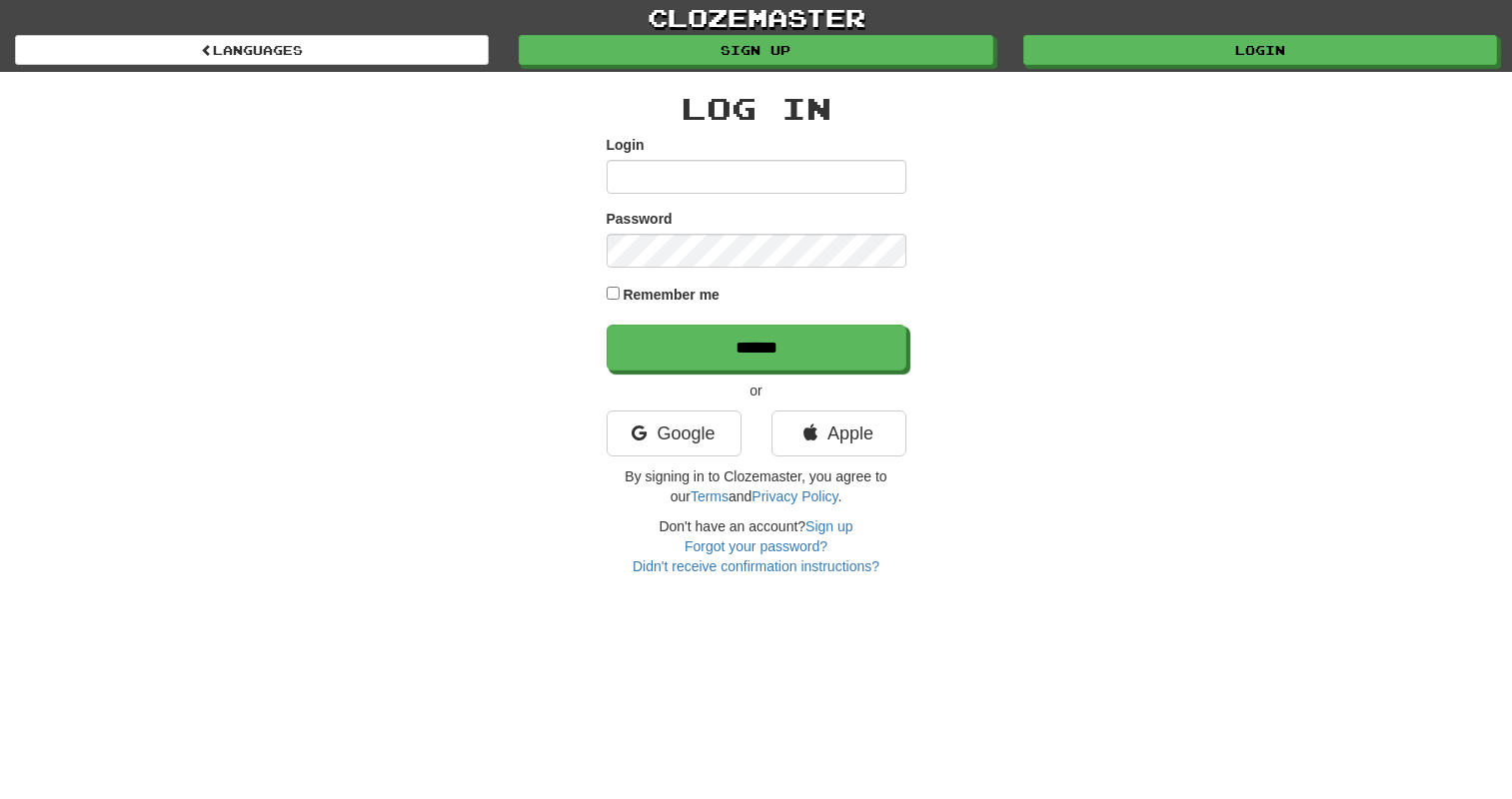 scroll, scrollTop: 0, scrollLeft: 0, axis: both 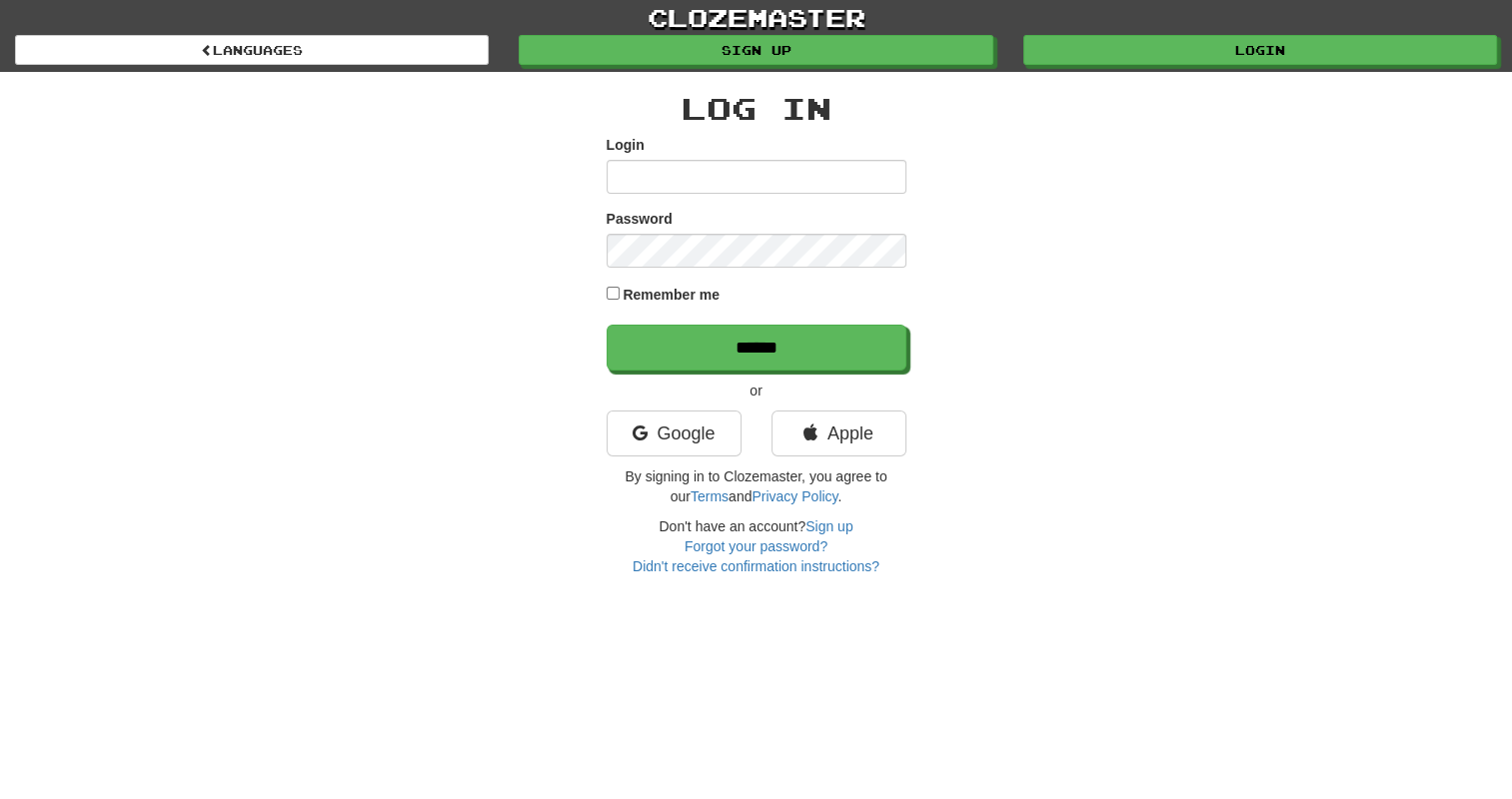 type on "********" 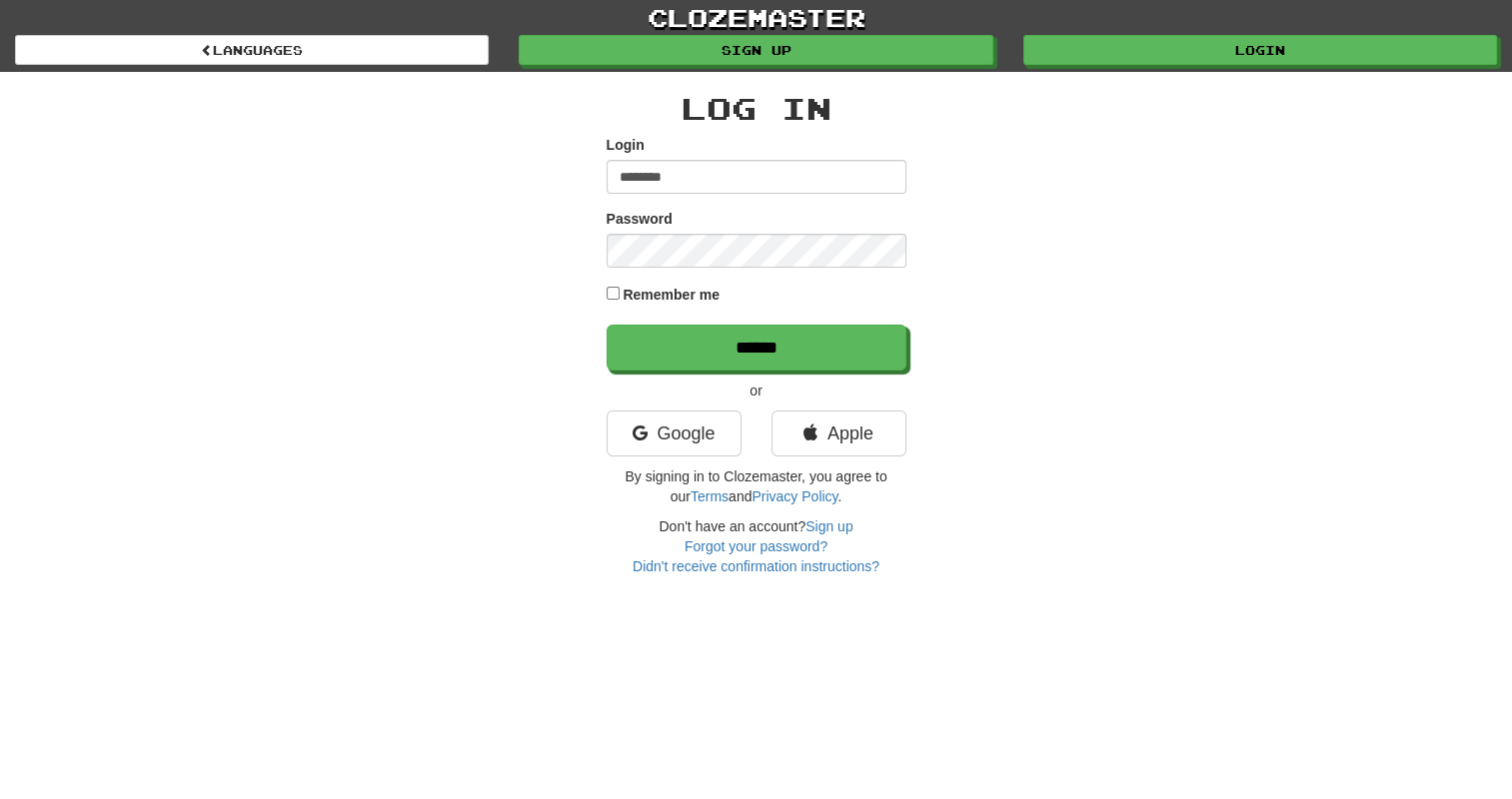 click on "Remember me" at bounding box center [671, 295] 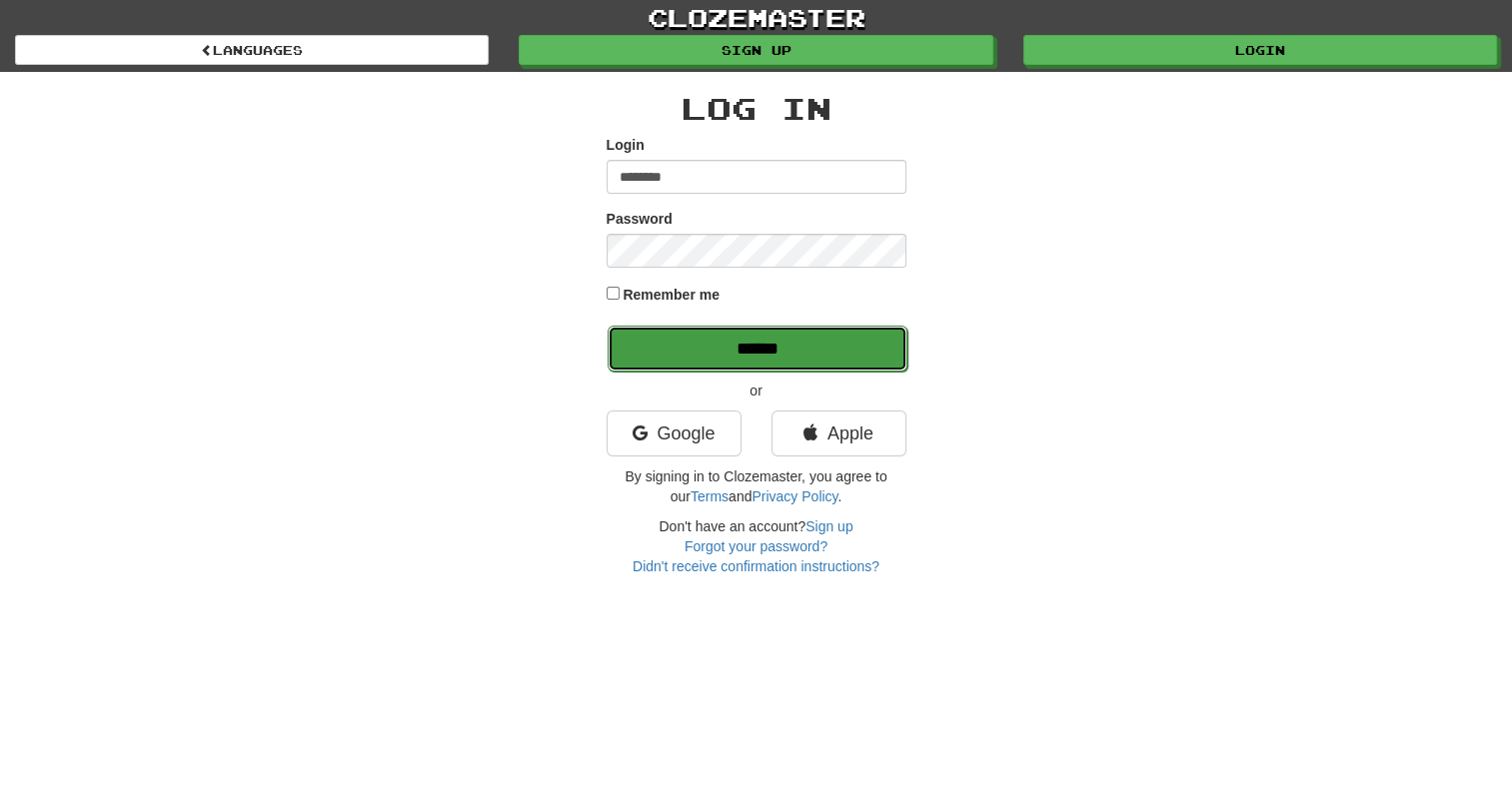click on "******" at bounding box center [757, 349] 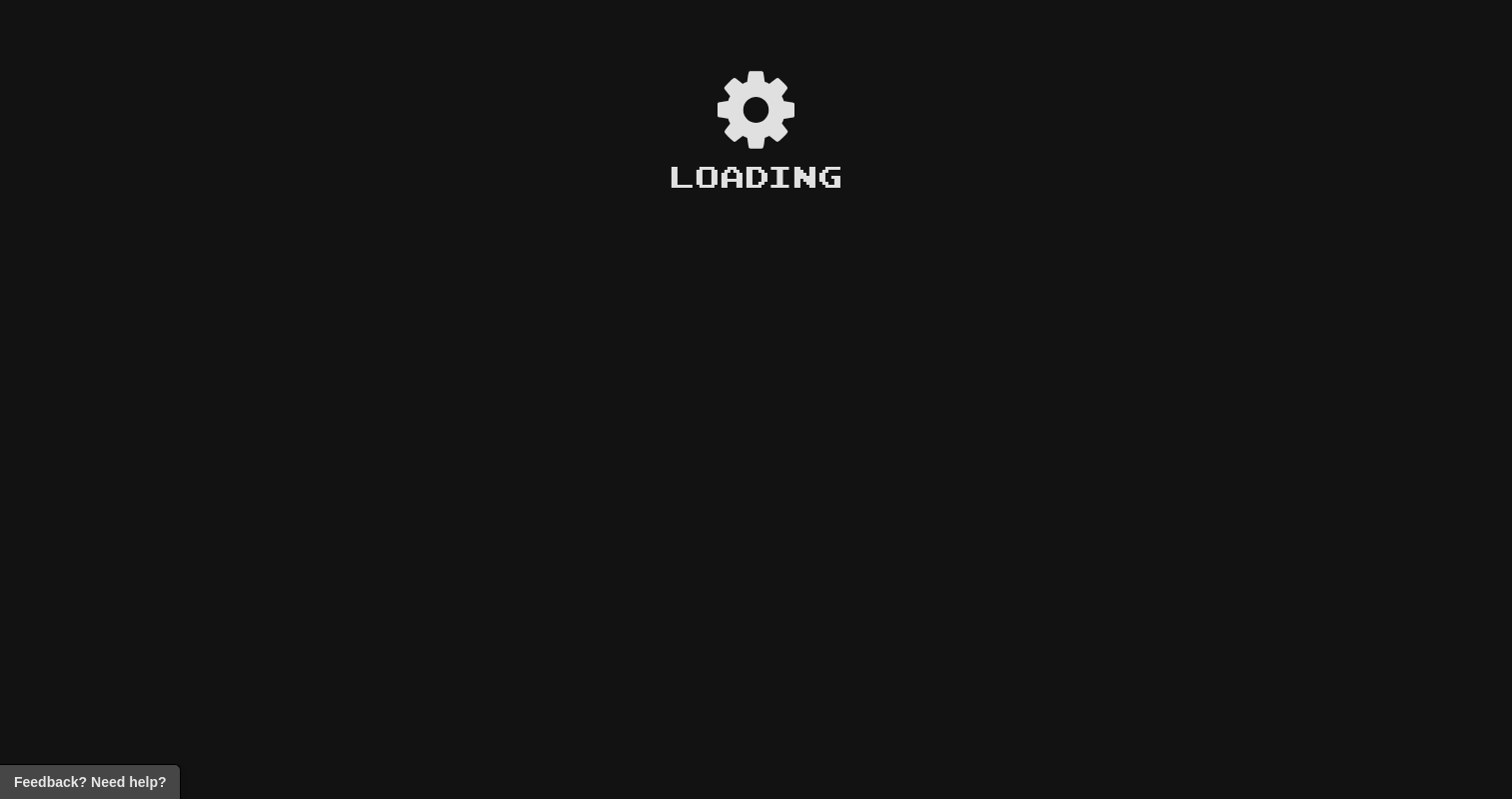 scroll, scrollTop: 0, scrollLeft: 0, axis: both 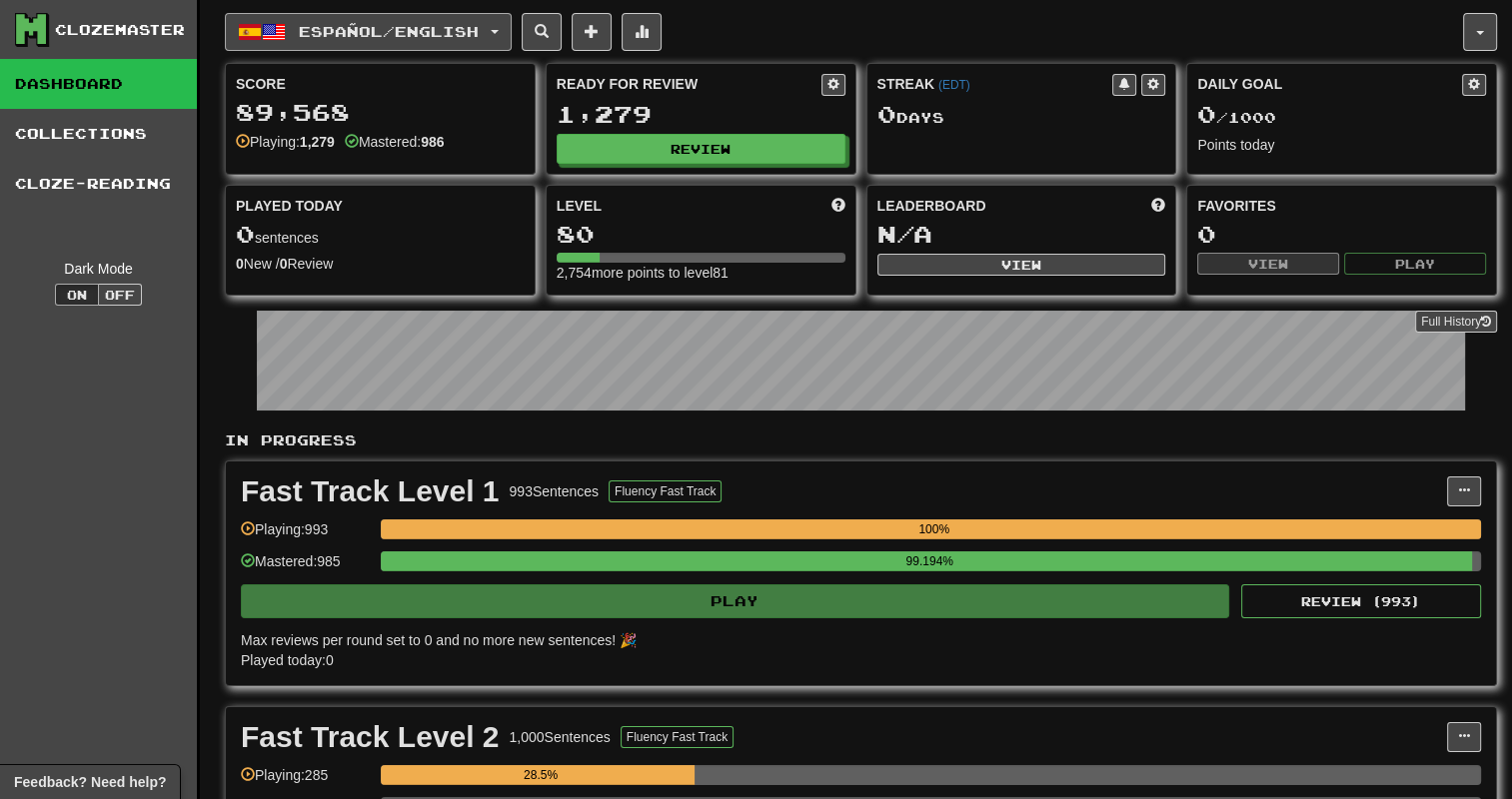 click on "Español  /  English" at bounding box center (389, 31) 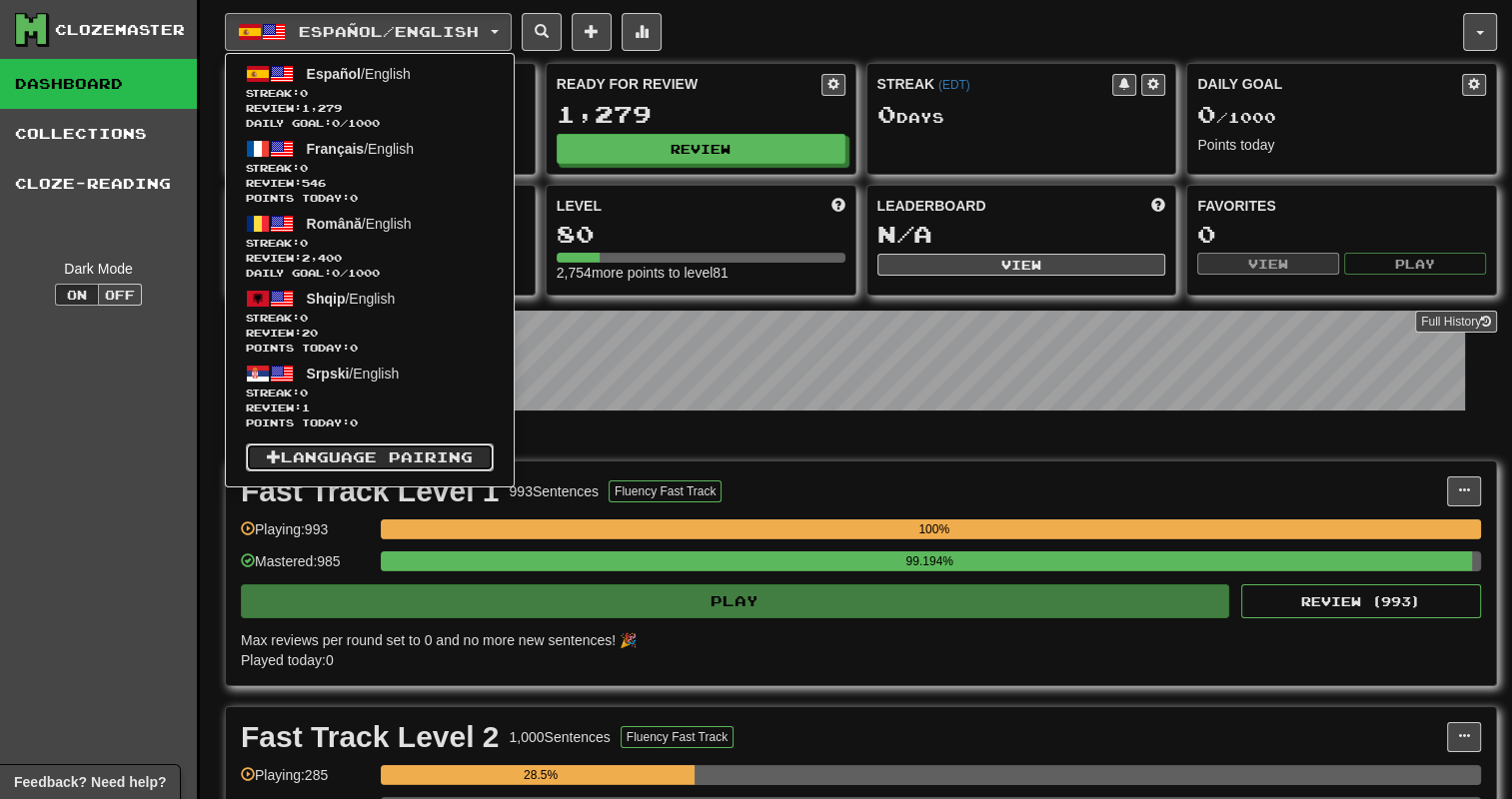 click on "Language Pairing" at bounding box center (370, 457) 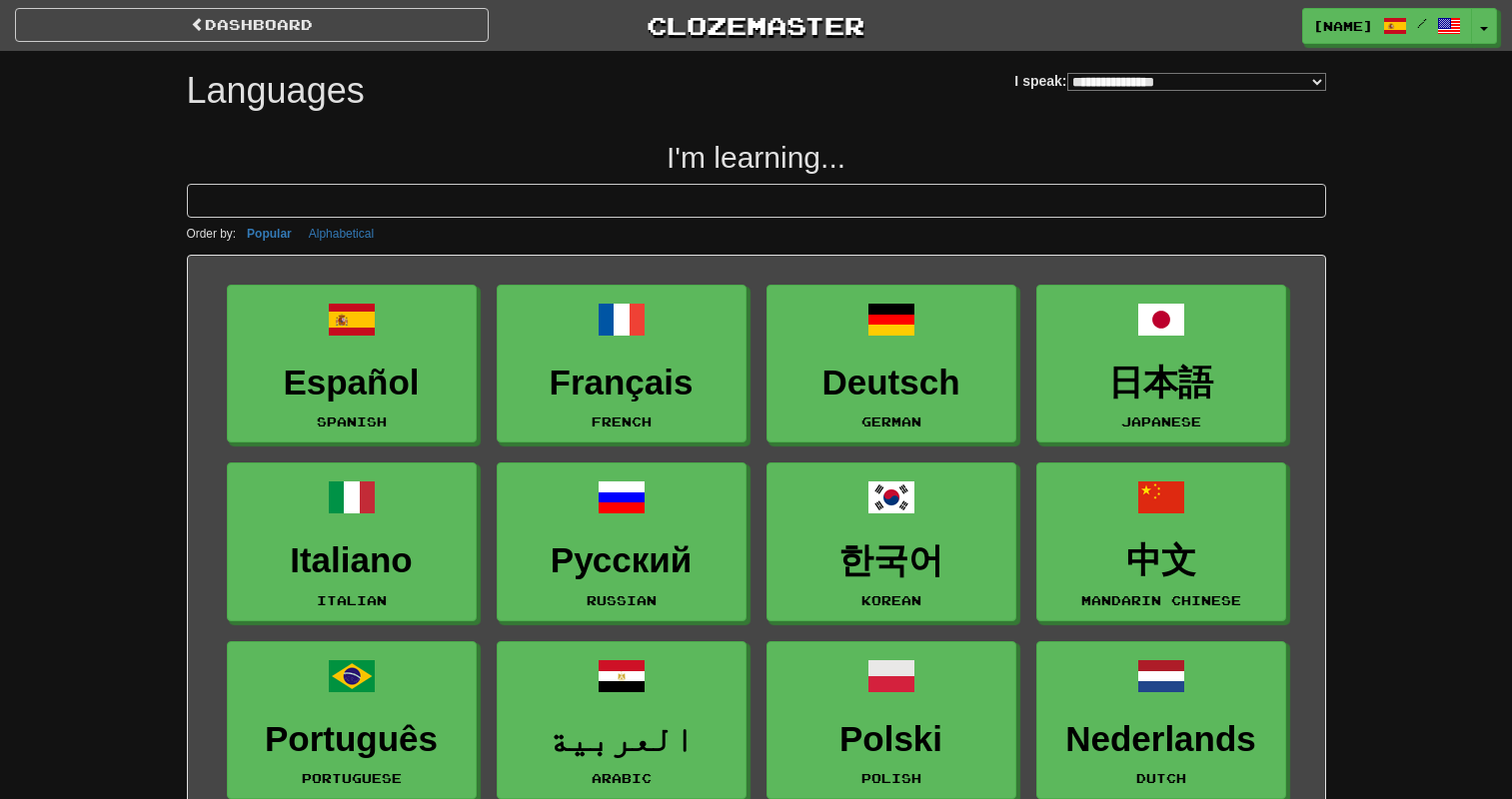 select on "*******" 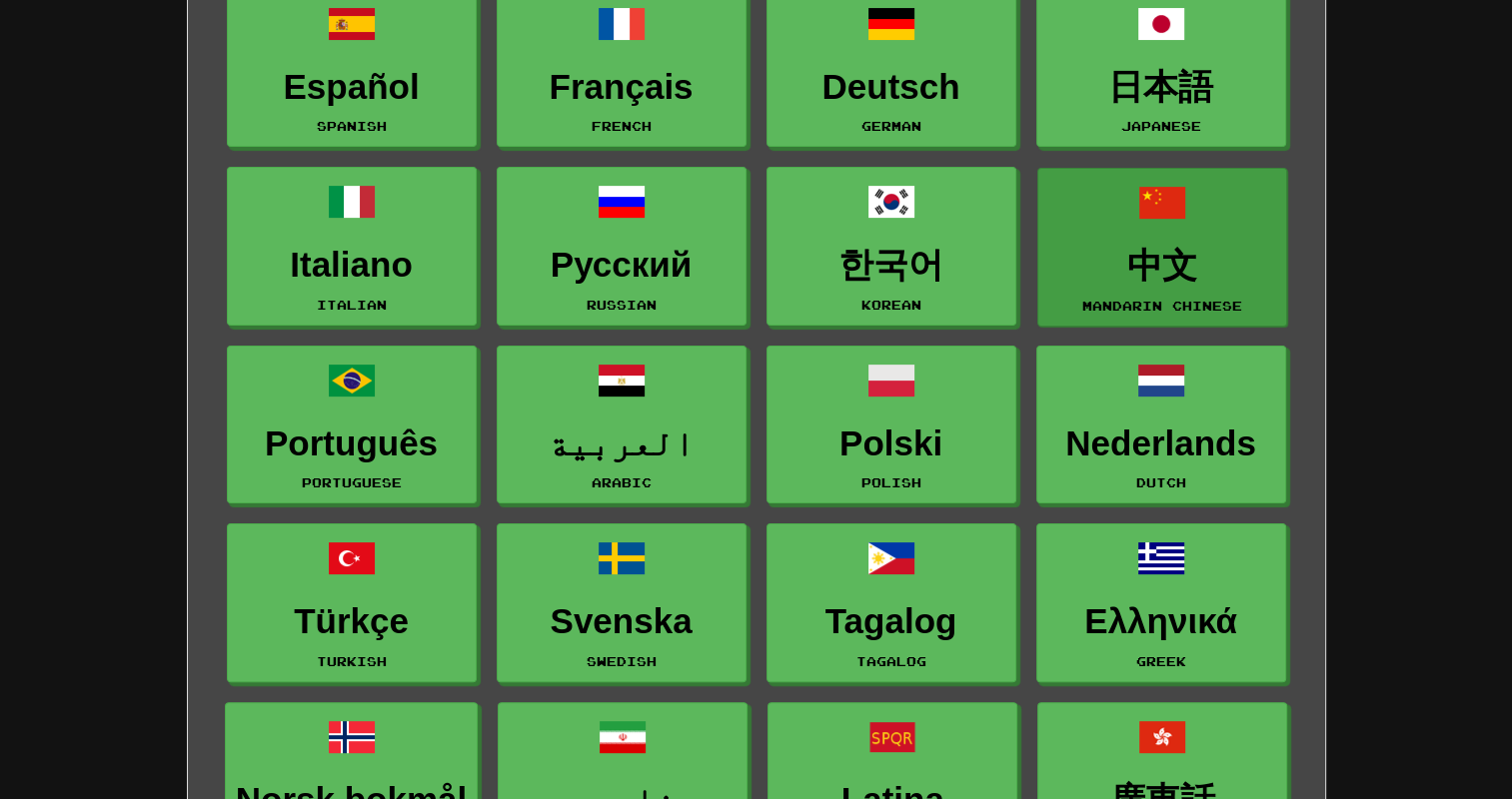 scroll, scrollTop: 294, scrollLeft: 0, axis: vertical 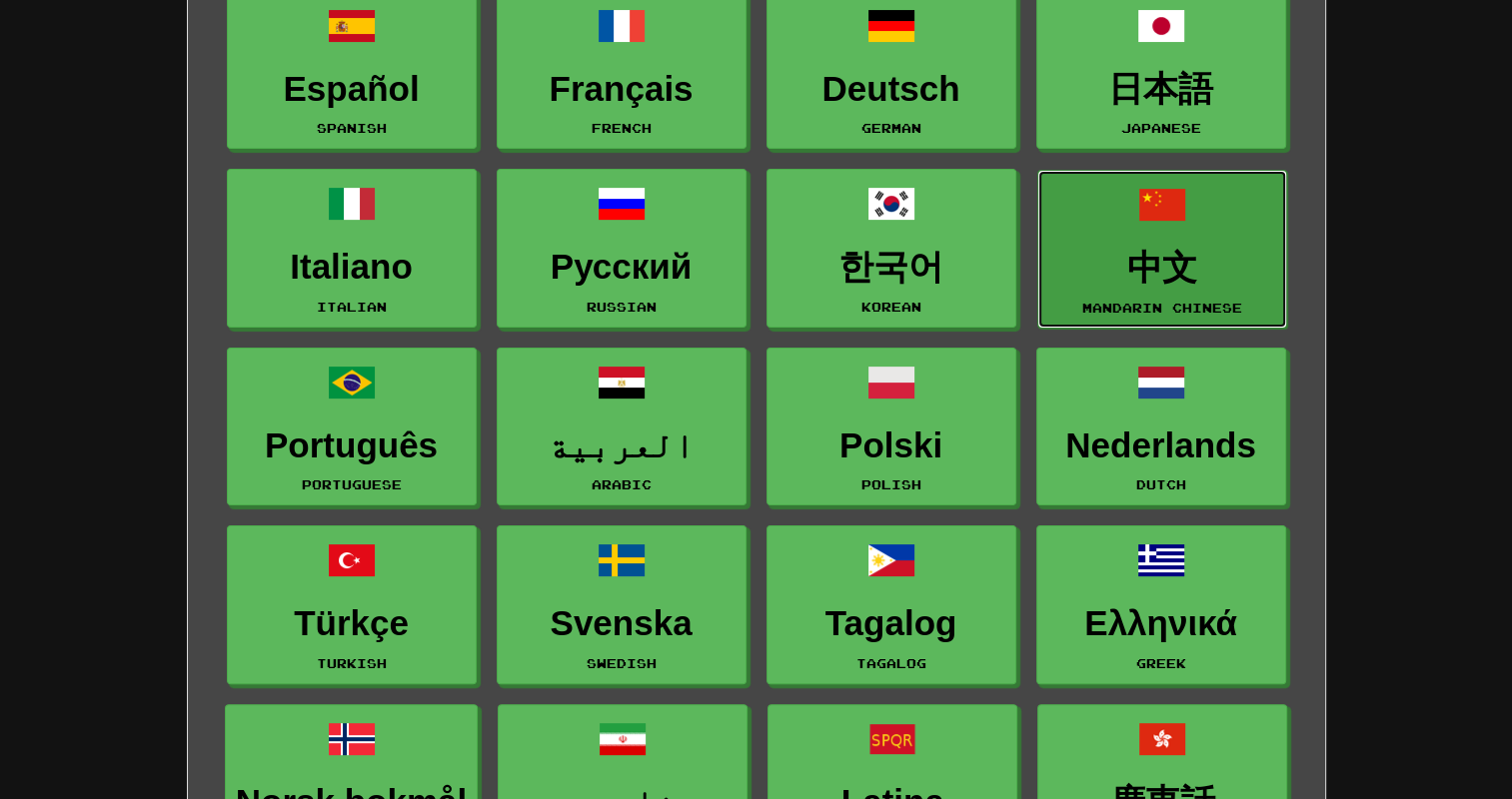click on "中文 Mandarin Chinese" at bounding box center (1162, 249) 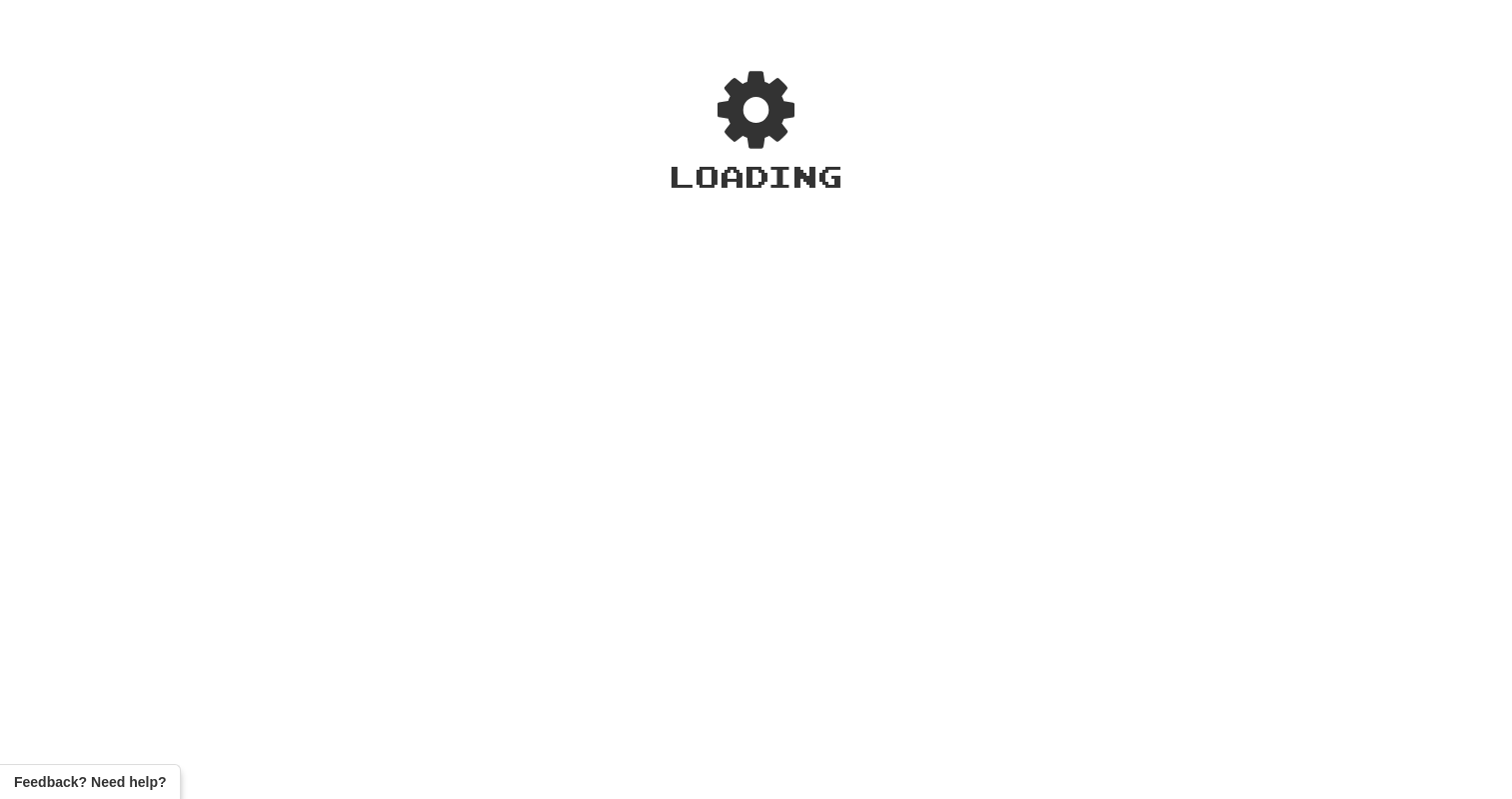scroll, scrollTop: 0, scrollLeft: 0, axis: both 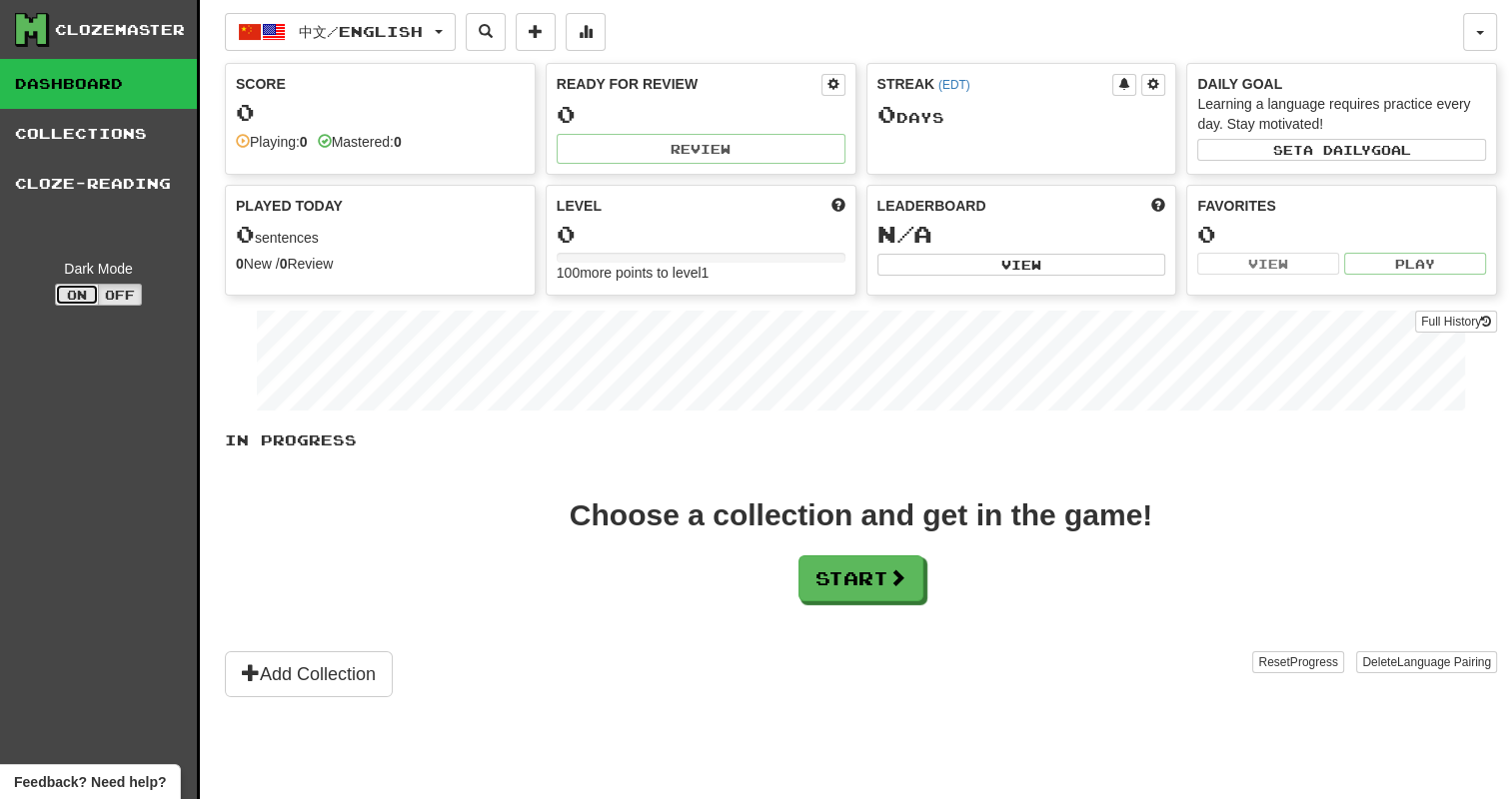click on "On" at bounding box center [77, 295] 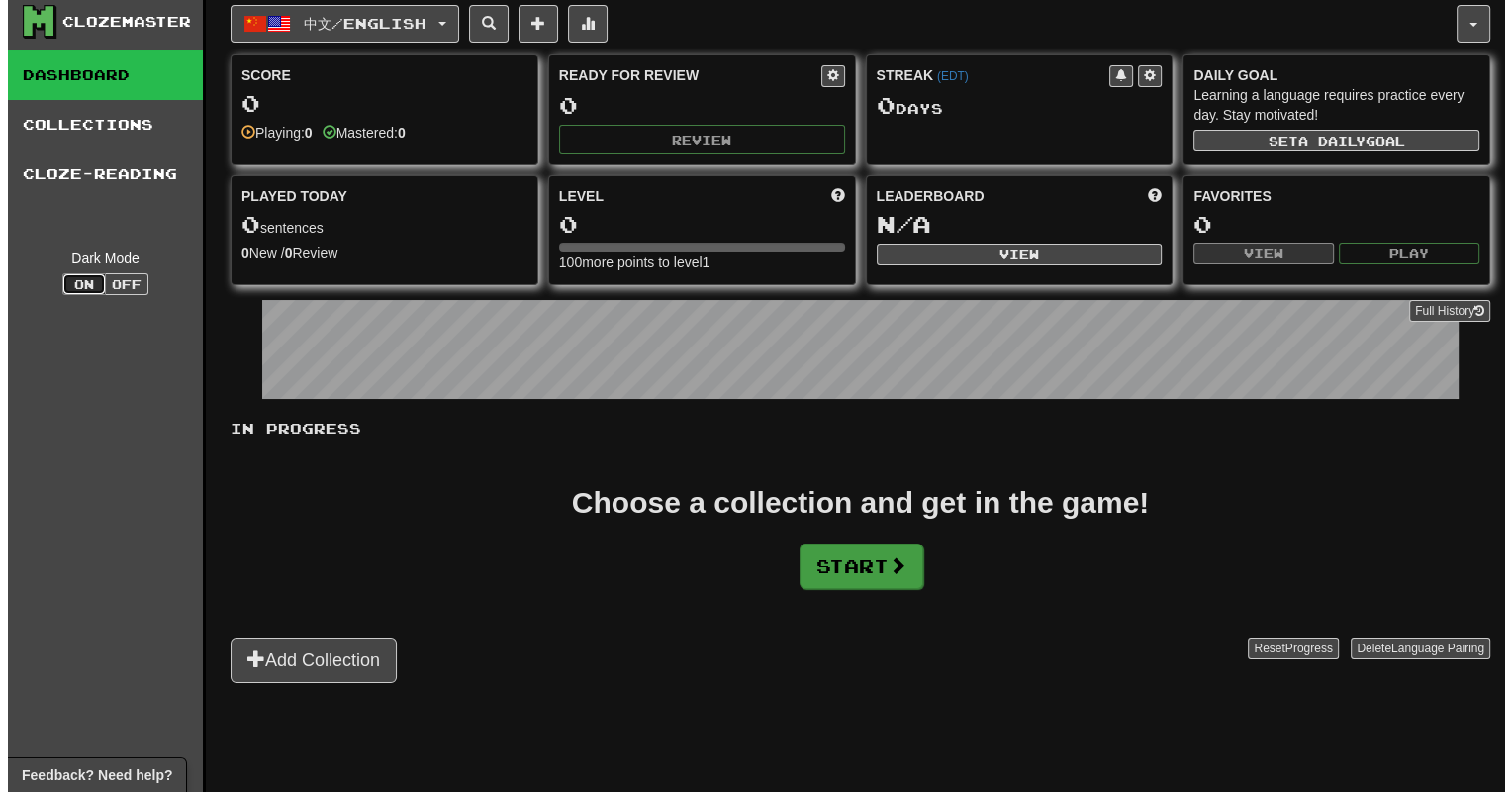 scroll, scrollTop: 0, scrollLeft: 0, axis: both 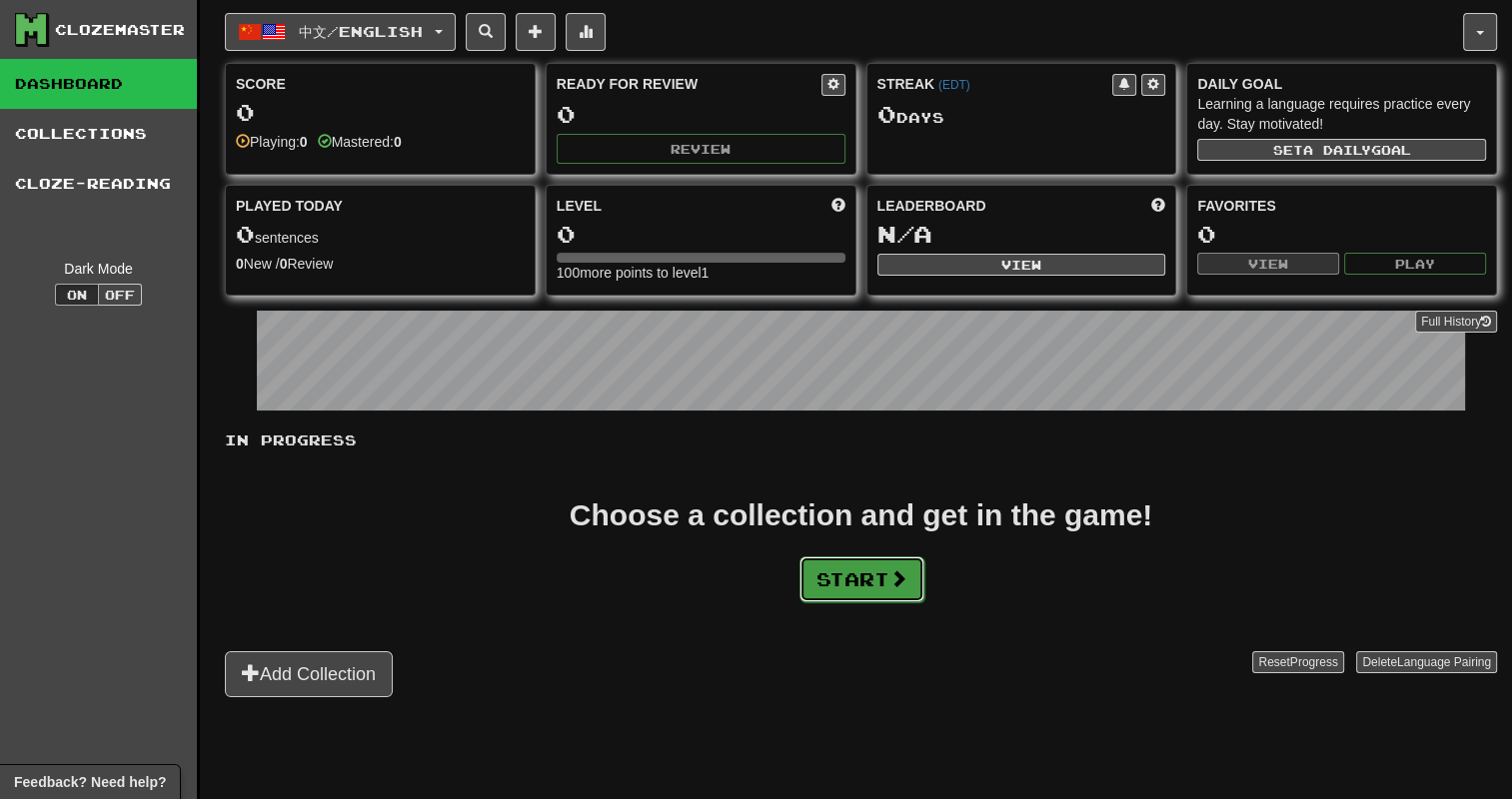 click on "Start" at bounding box center [861, 579] 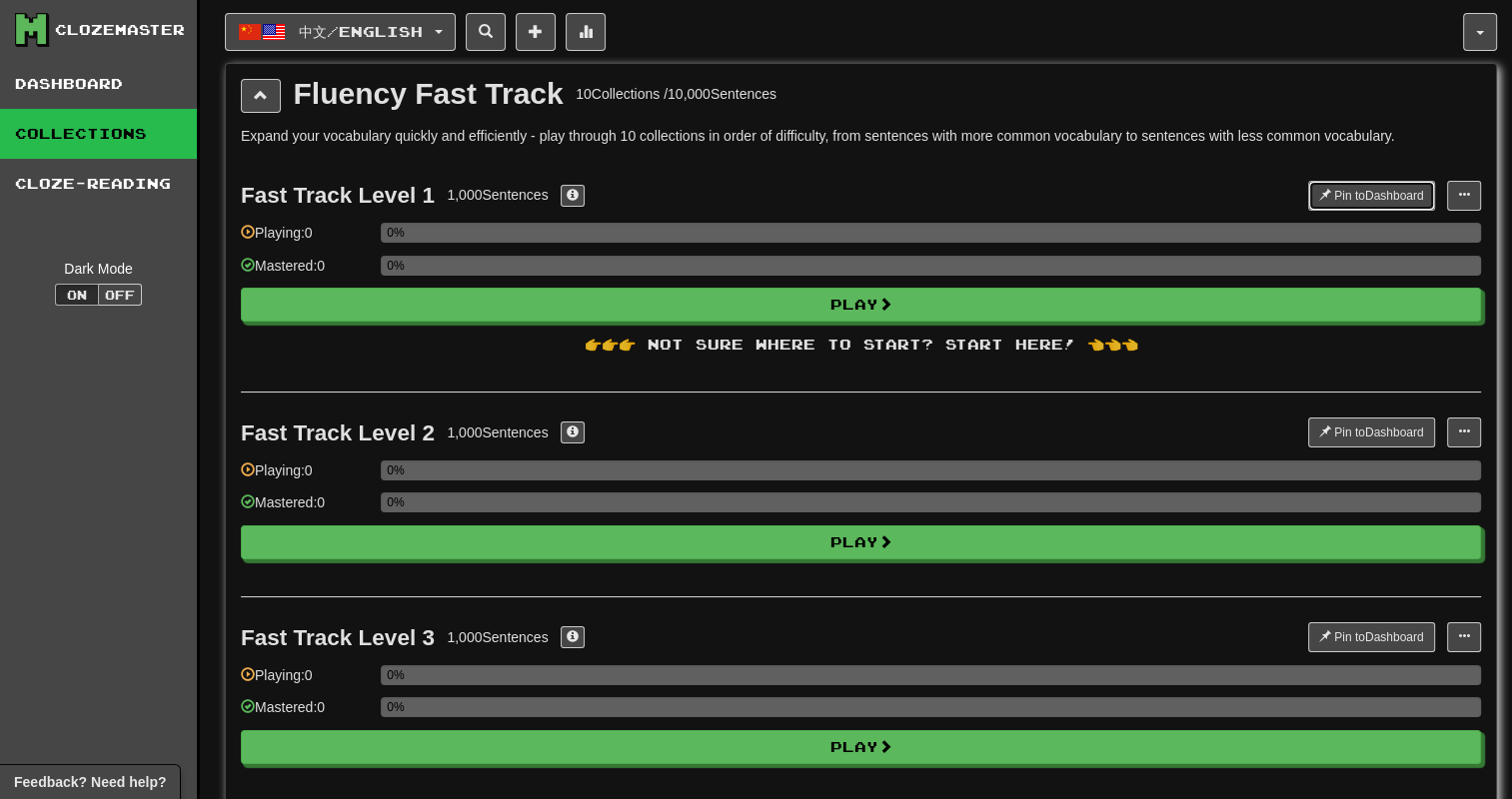 click on "Pin to  Dashboard" at bounding box center (1371, 196) 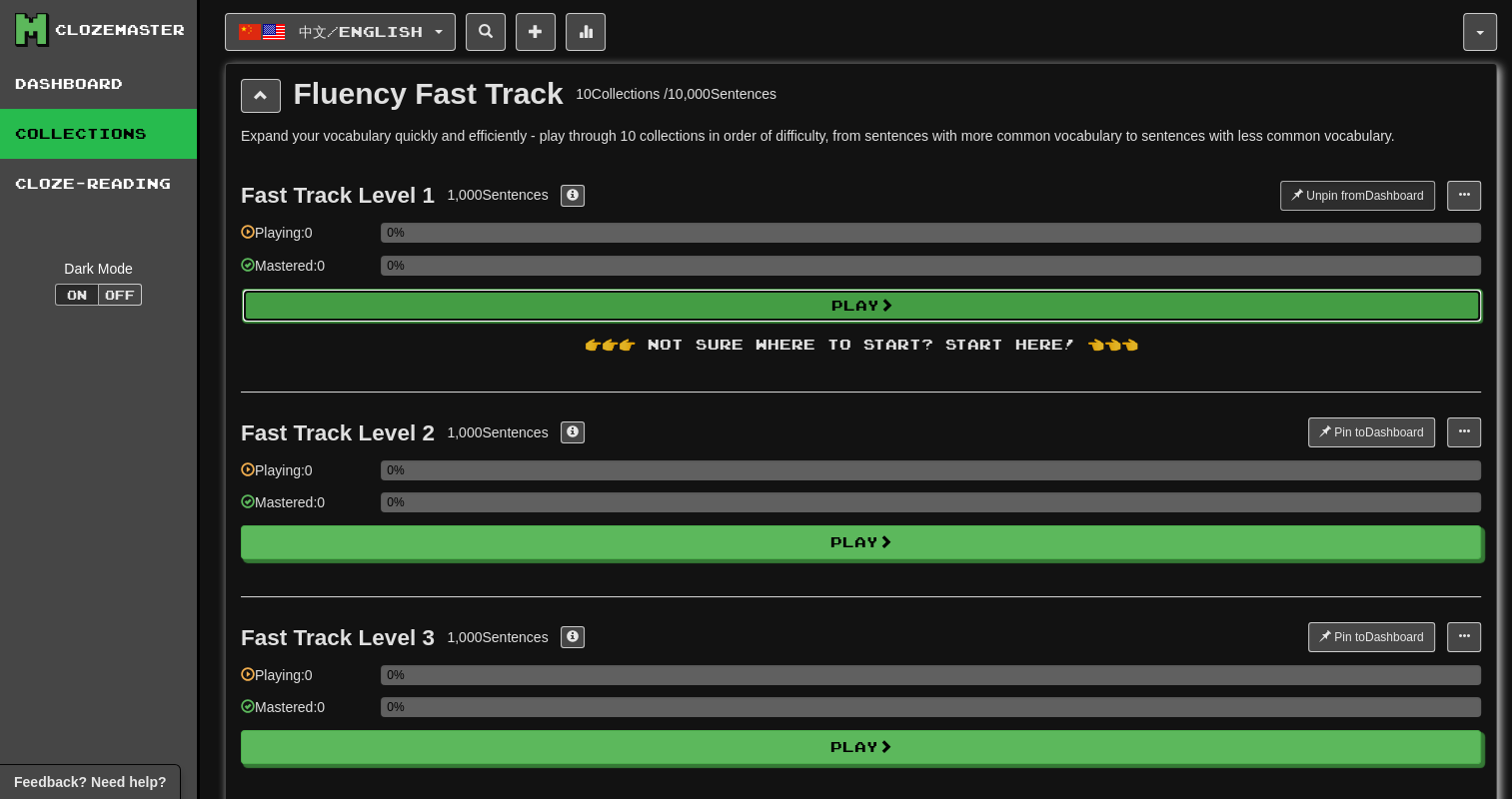 click on "Play" at bounding box center (861, 306) 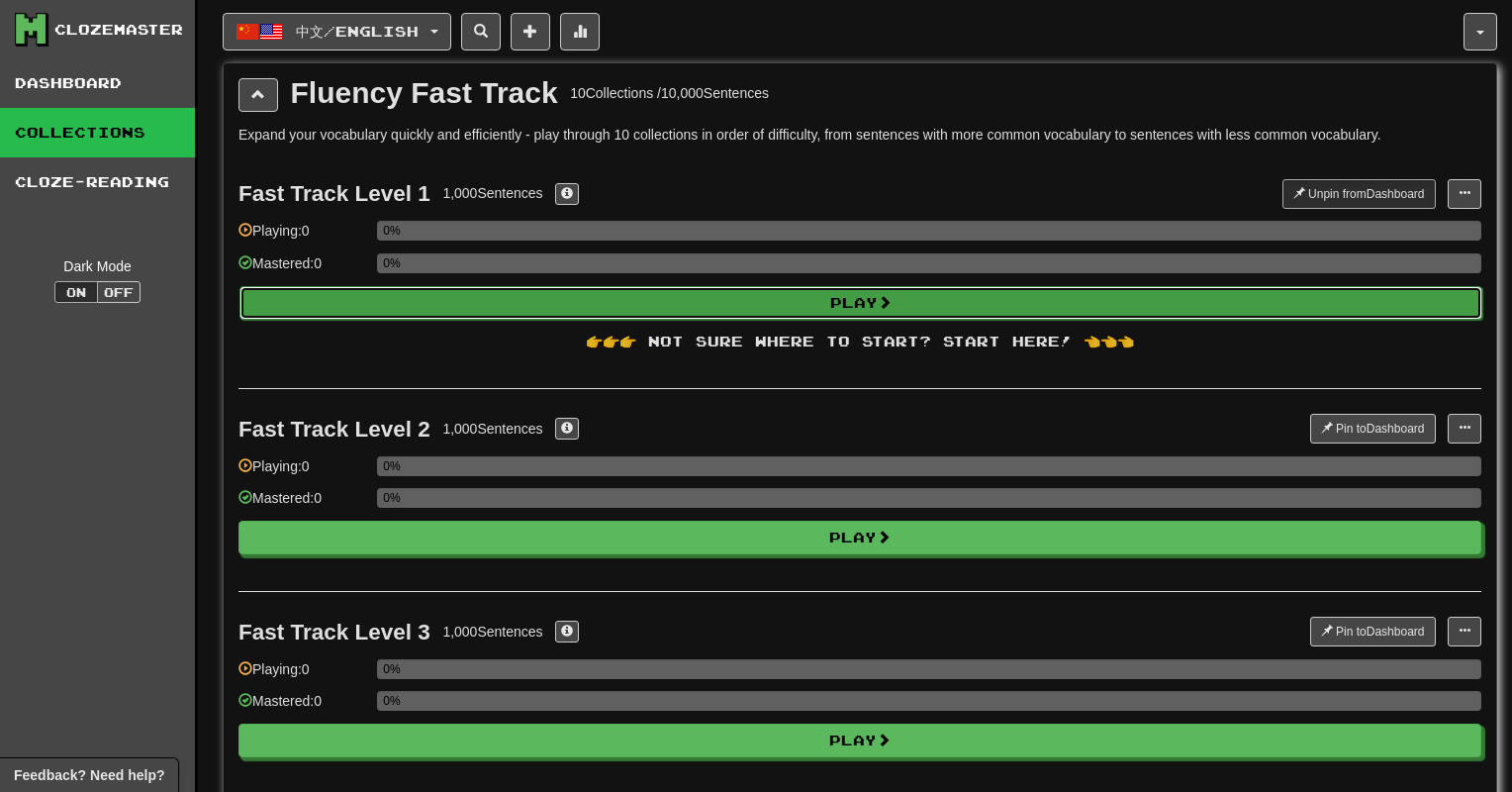 select on "**" 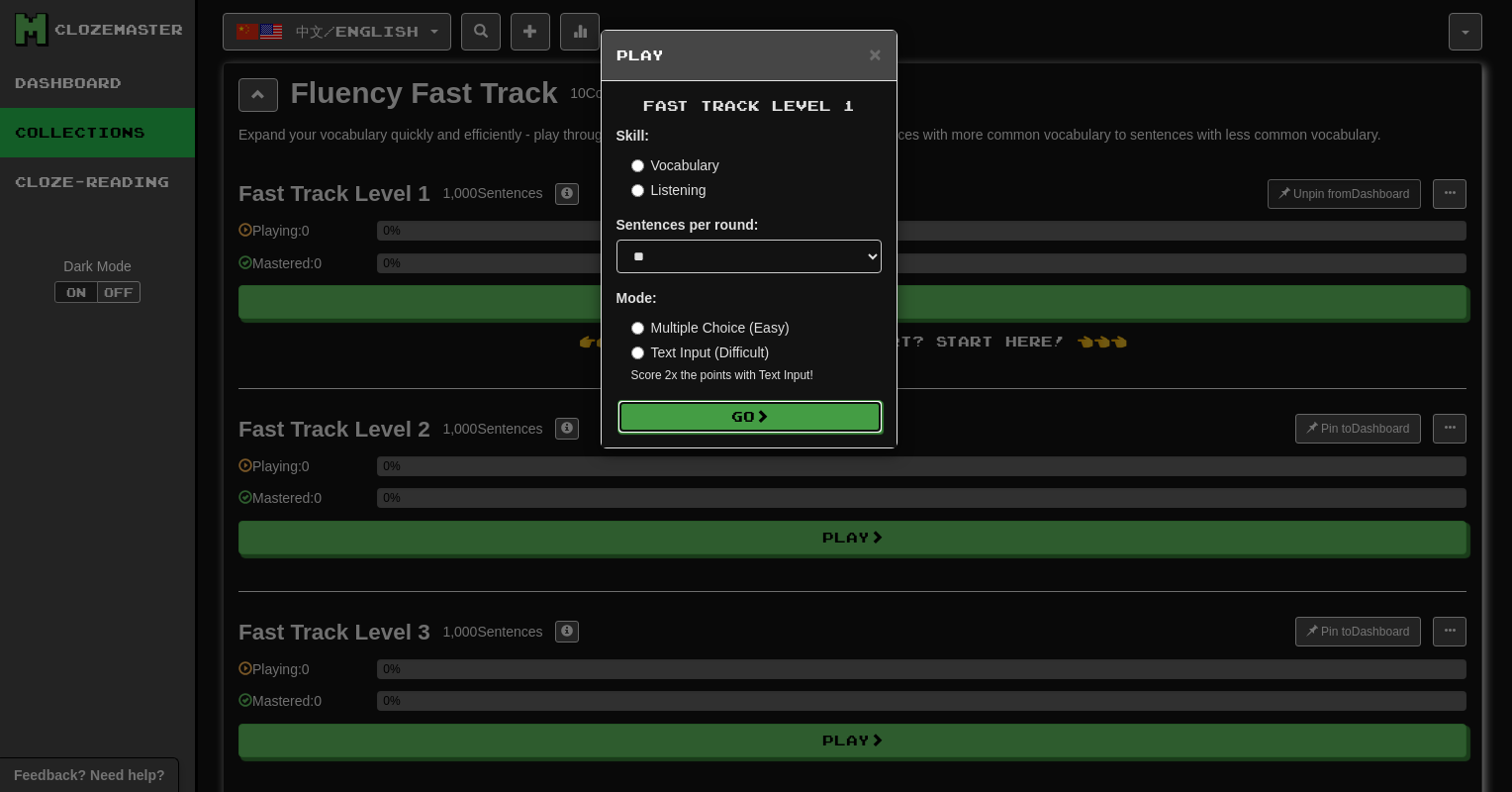 click on "Go" at bounding box center [750, 417] 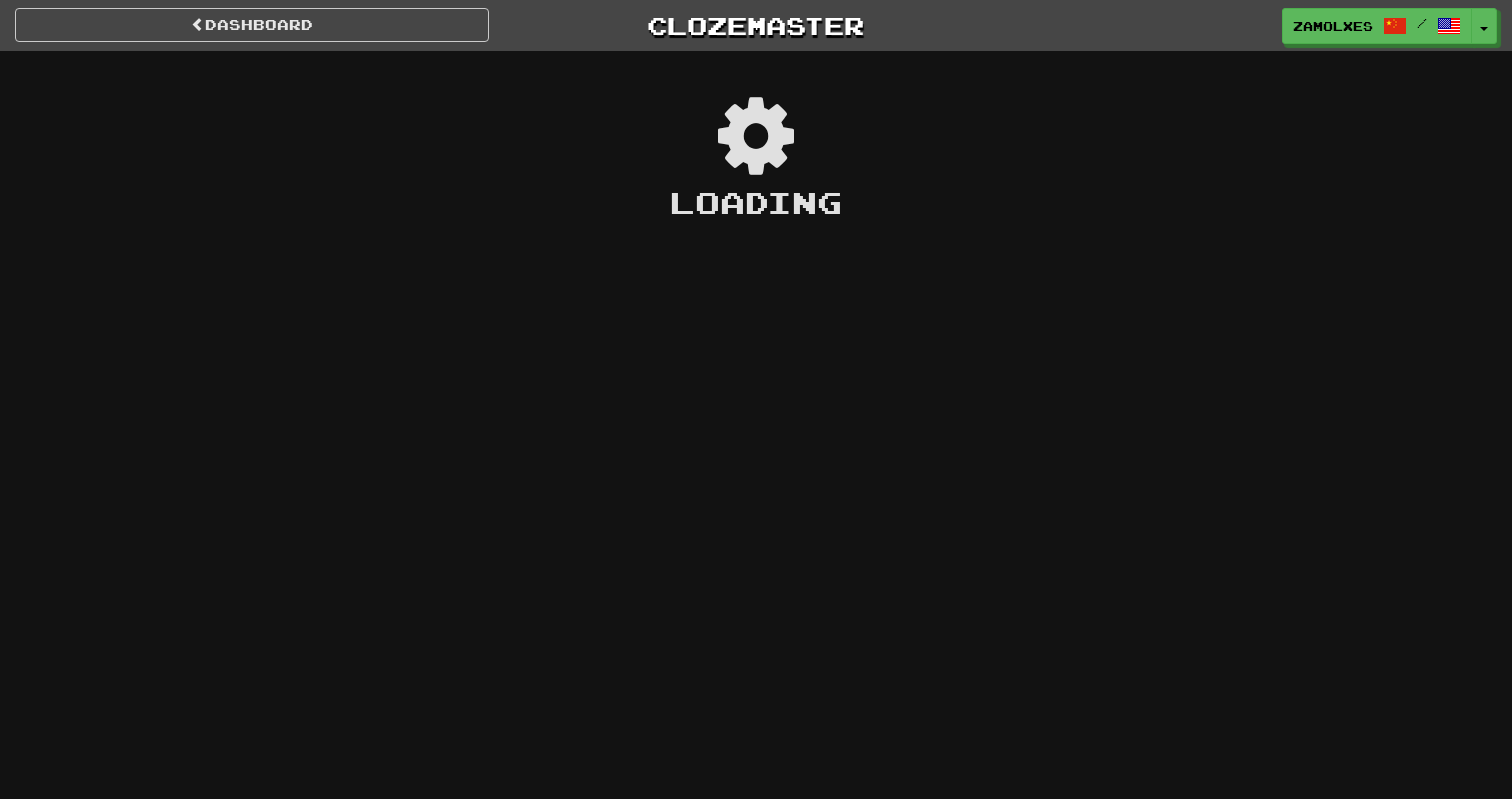 scroll, scrollTop: 0, scrollLeft: 0, axis: both 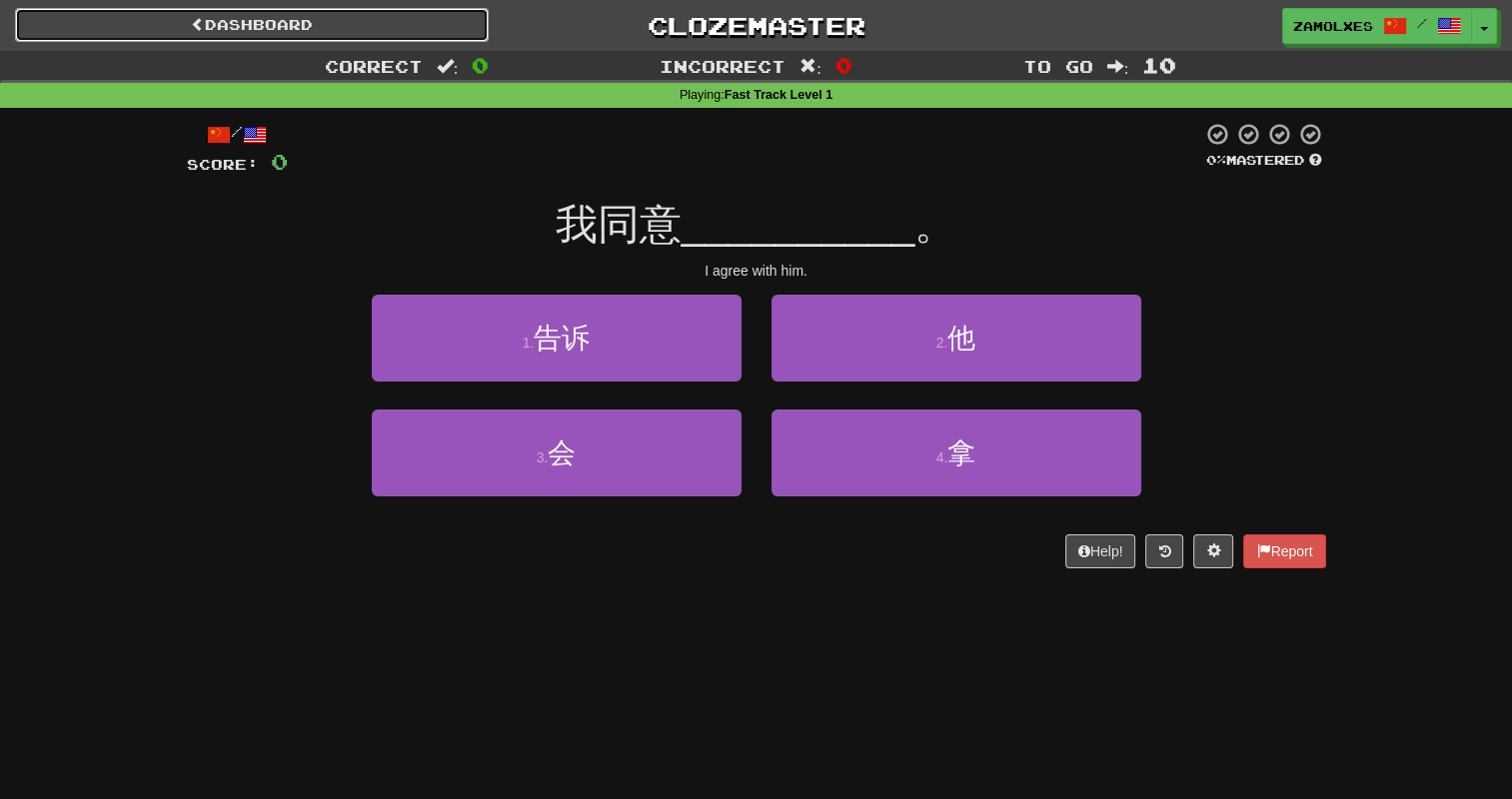 click on "Dashboard" at bounding box center (252, 25) 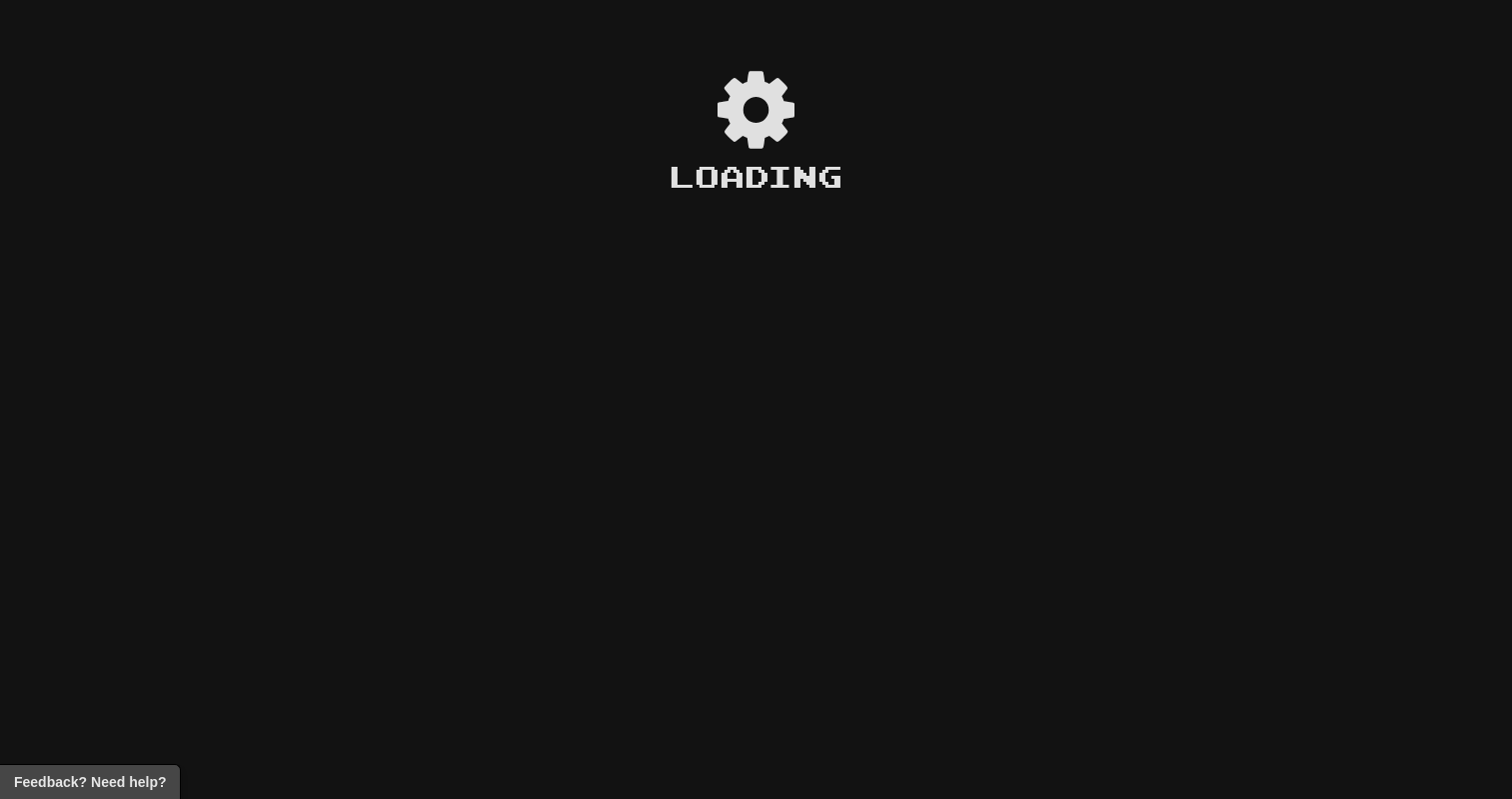 scroll, scrollTop: 0, scrollLeft: 0, axis: both 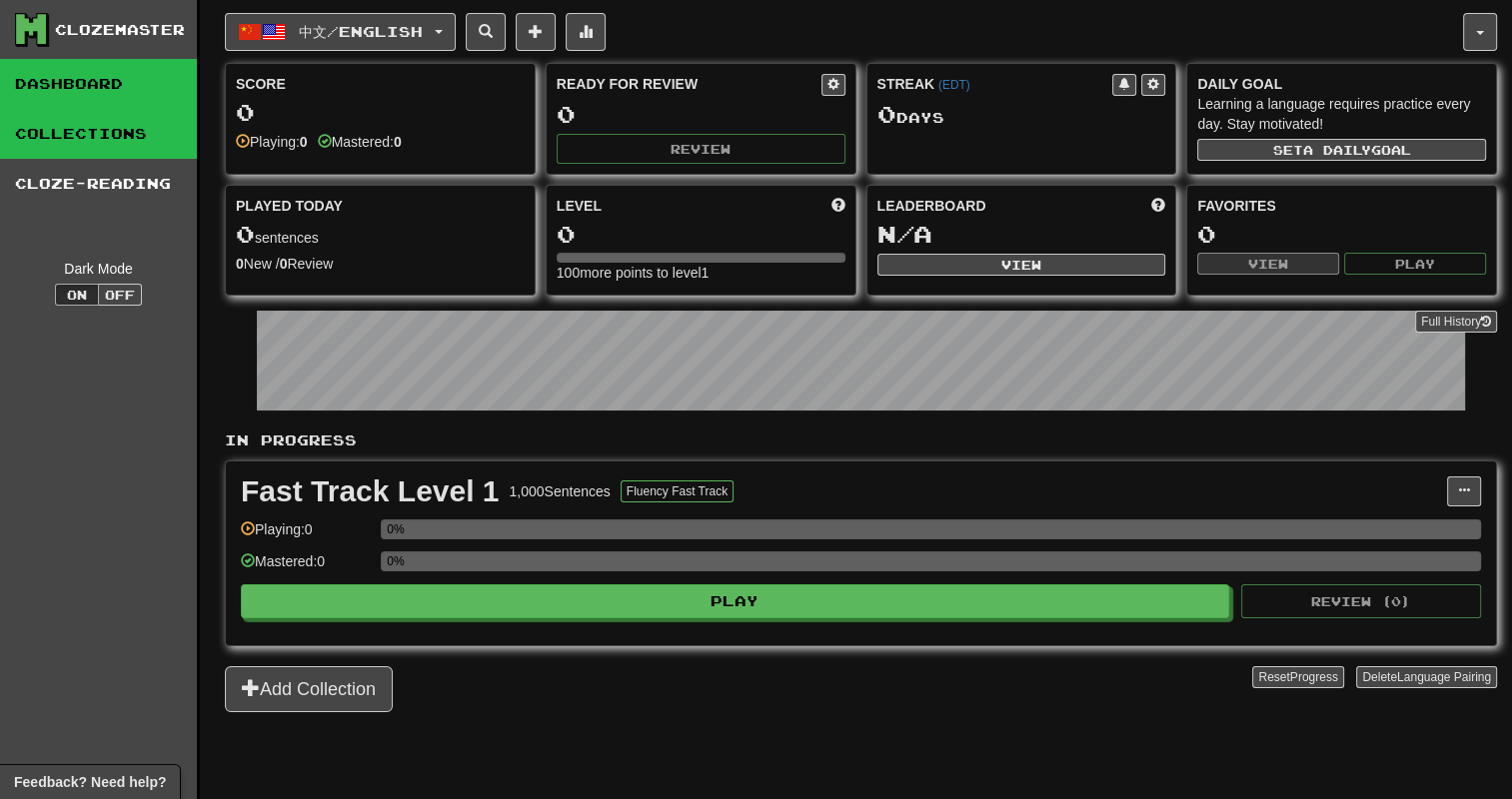 click on "Collections" at bounding box center [98, 134] 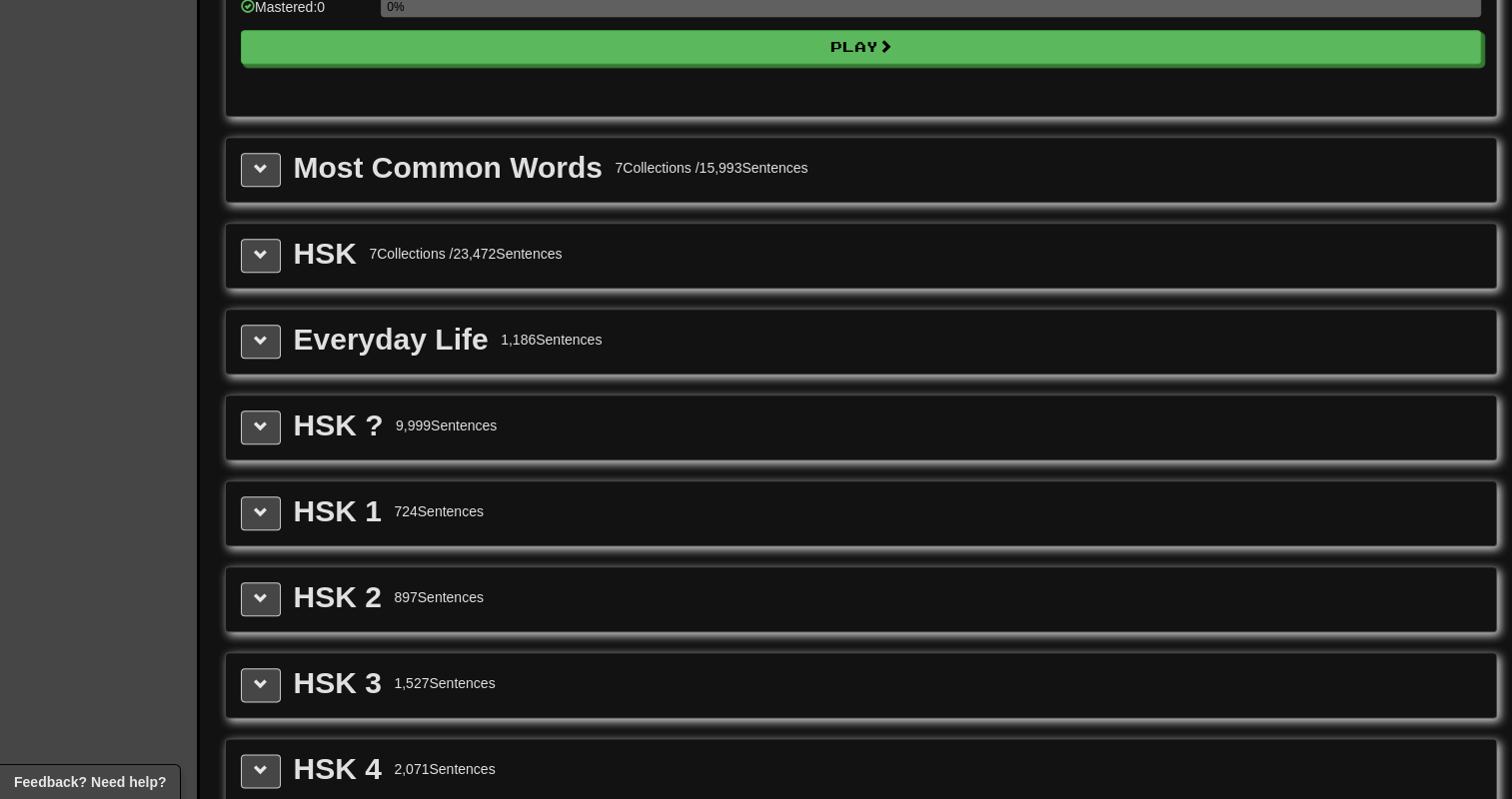 scroll, scrollTop: 2133, scrollLeft: 0, axis: vertical 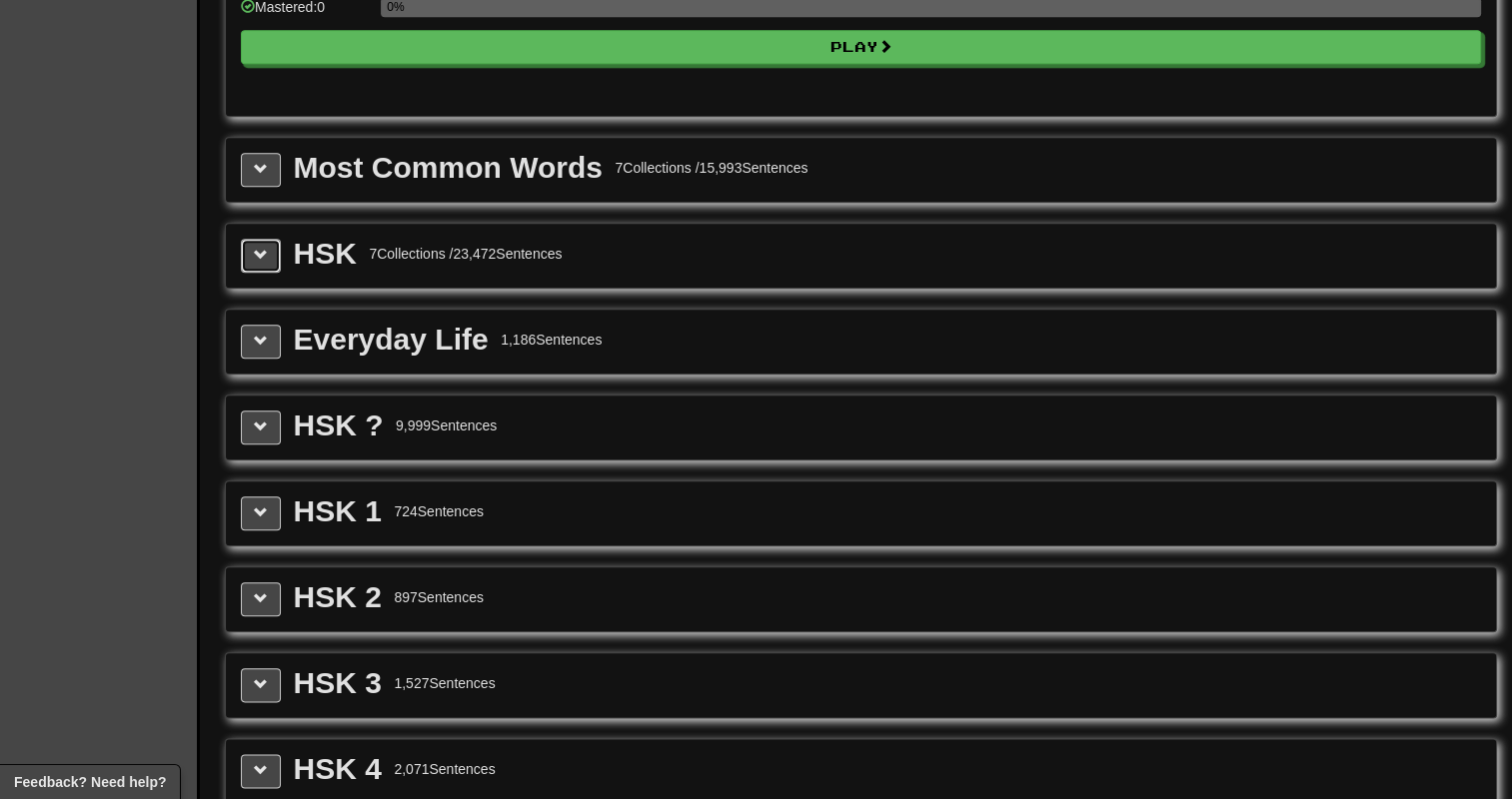 click at bounding box center (261, 255) 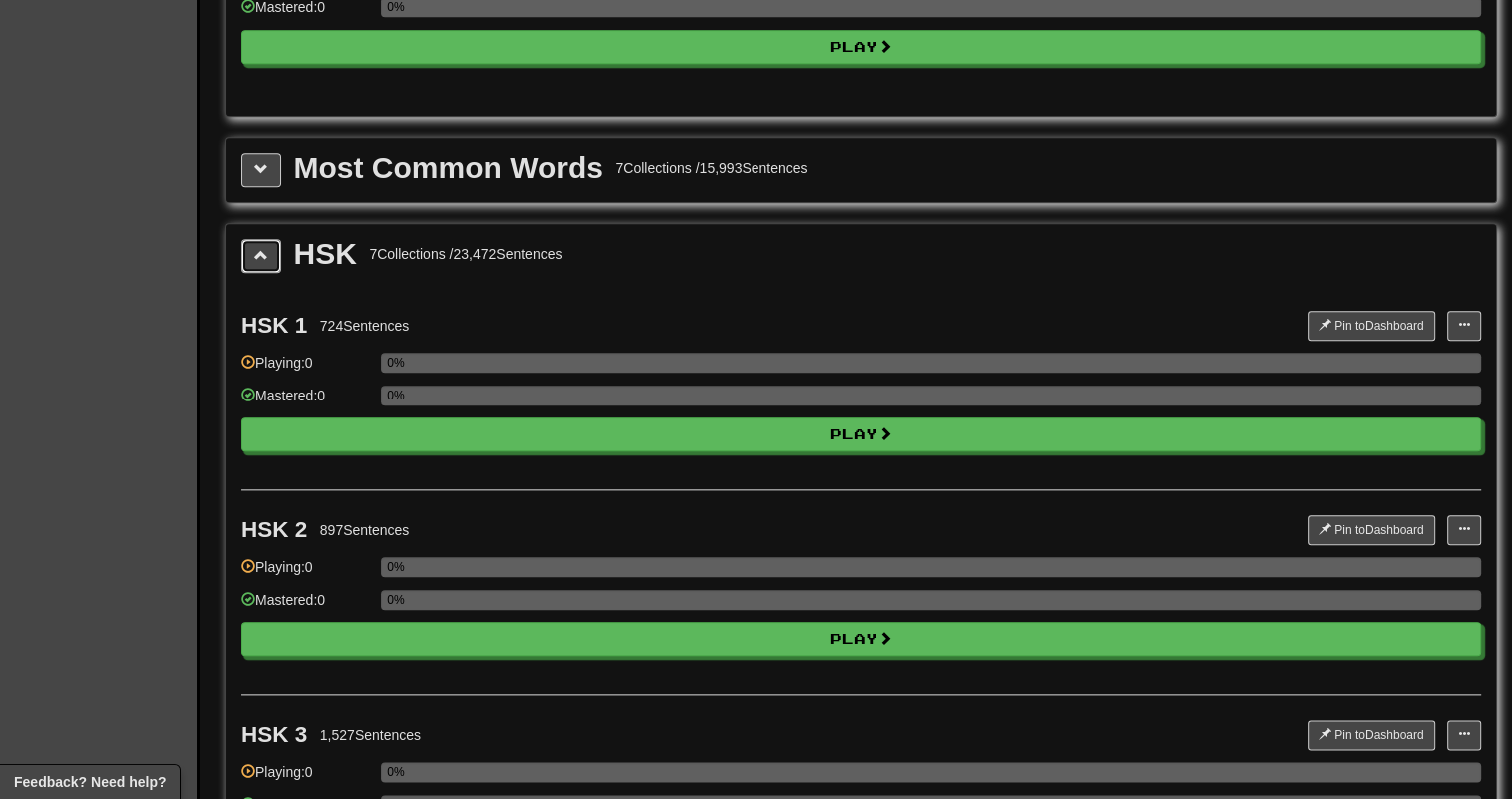 click at bounding box center [261, 255] 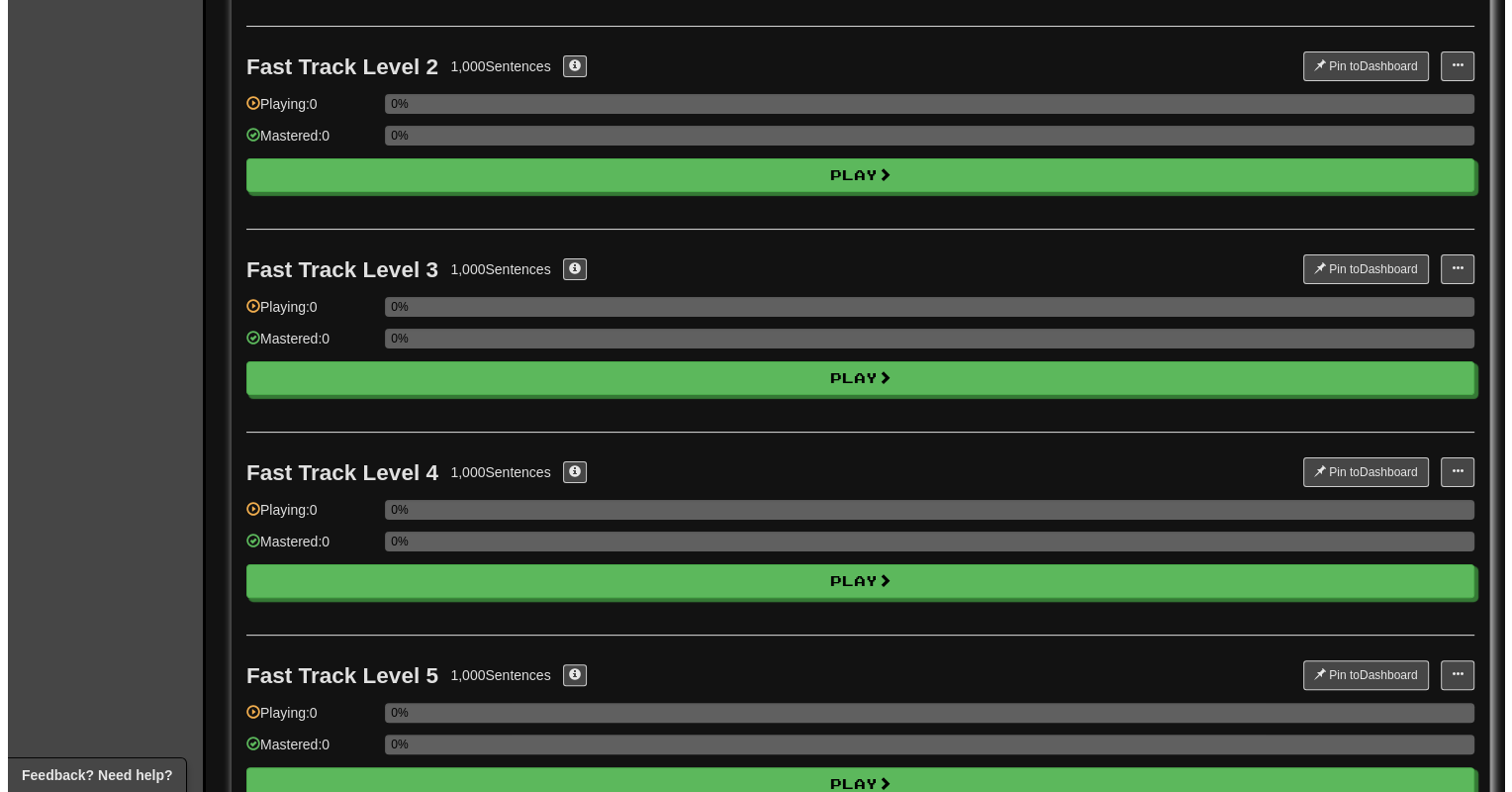 scroll, scrollTop: 0, scrollLeft: 0, axis: both 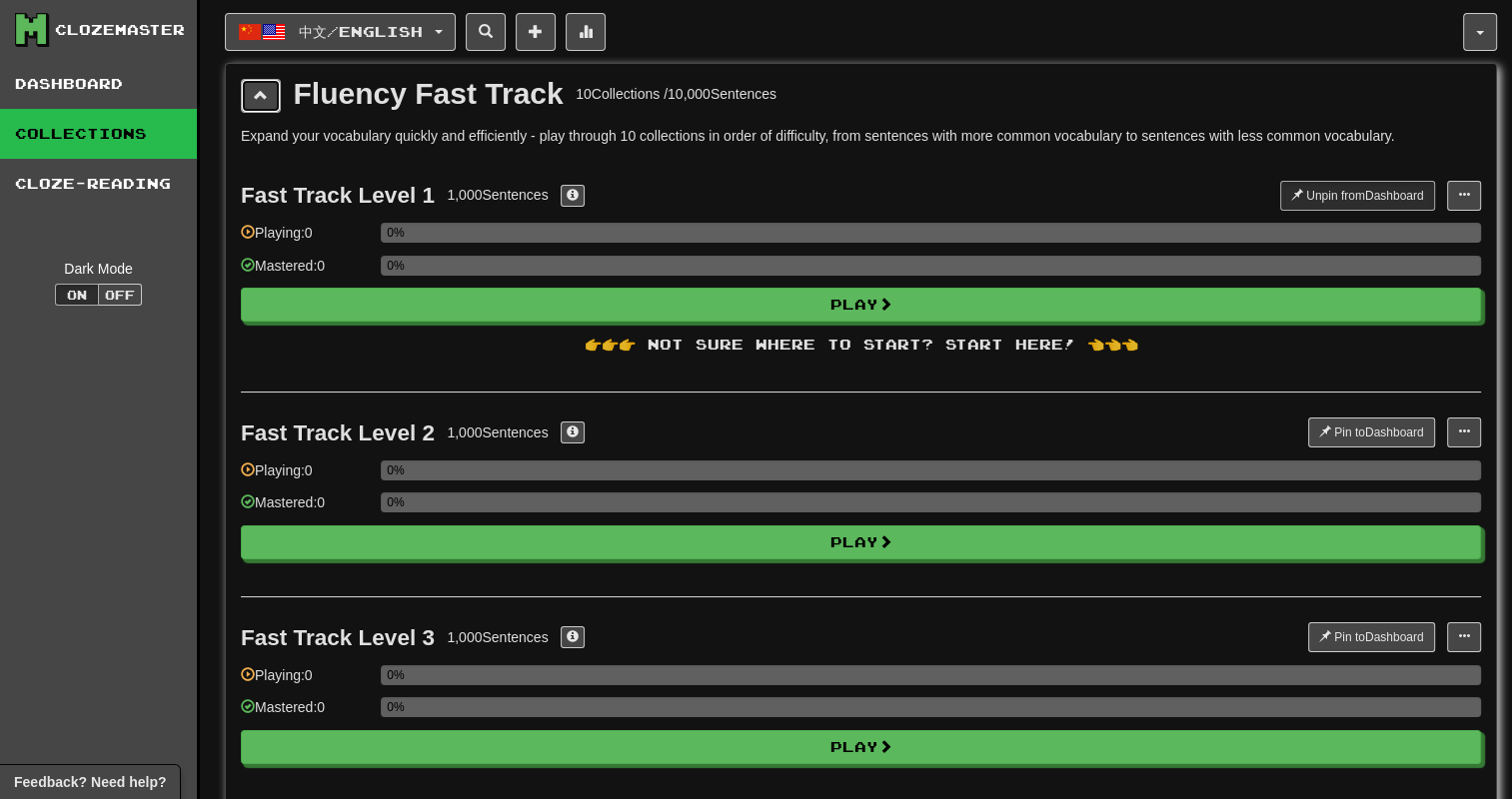 click at bounding box center [261, 96] 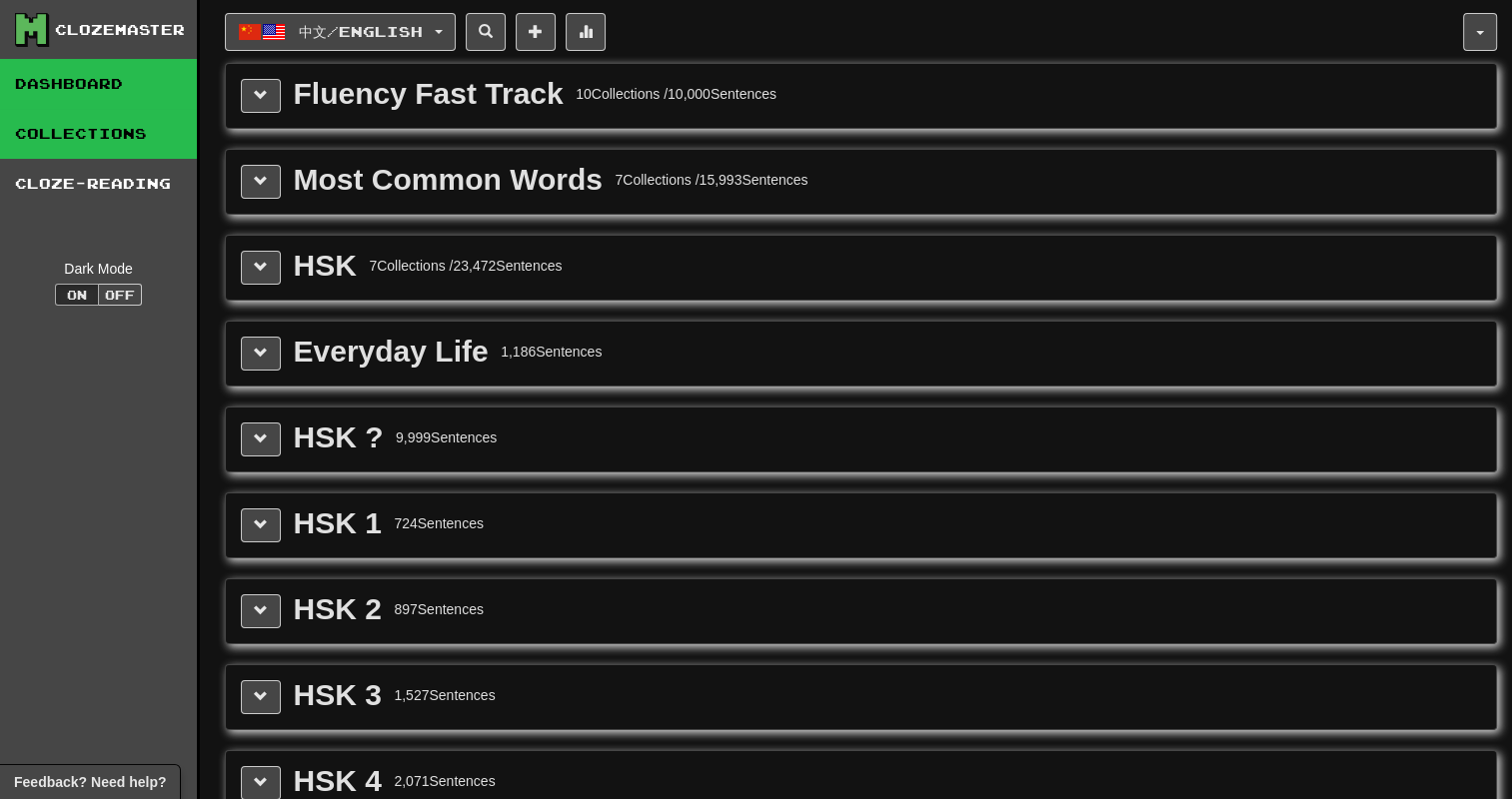 click on "Dashboard" at bounding box center [98, 84] 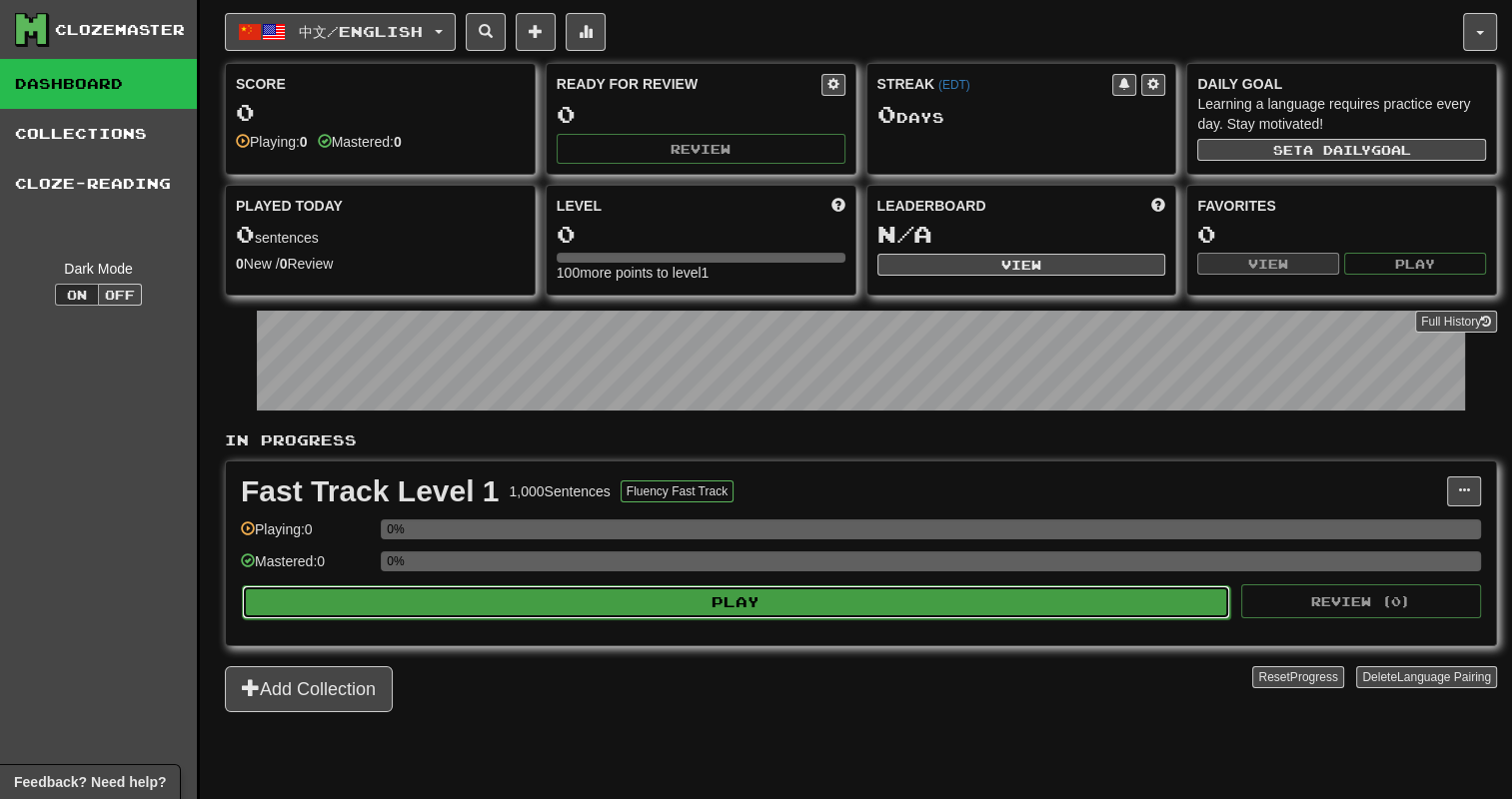 click on "Play" at bounding box center (736, 602) 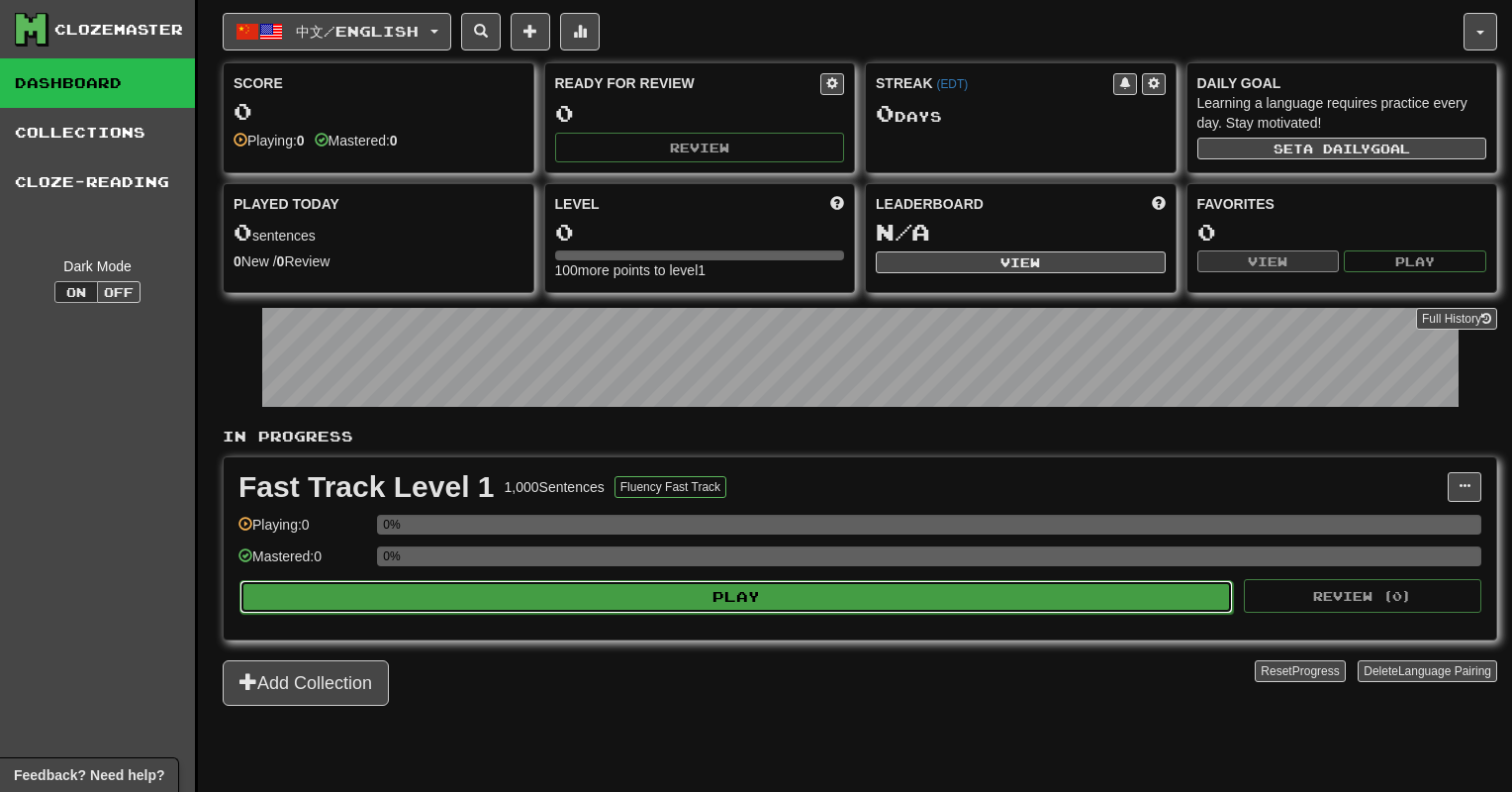 select on "**" 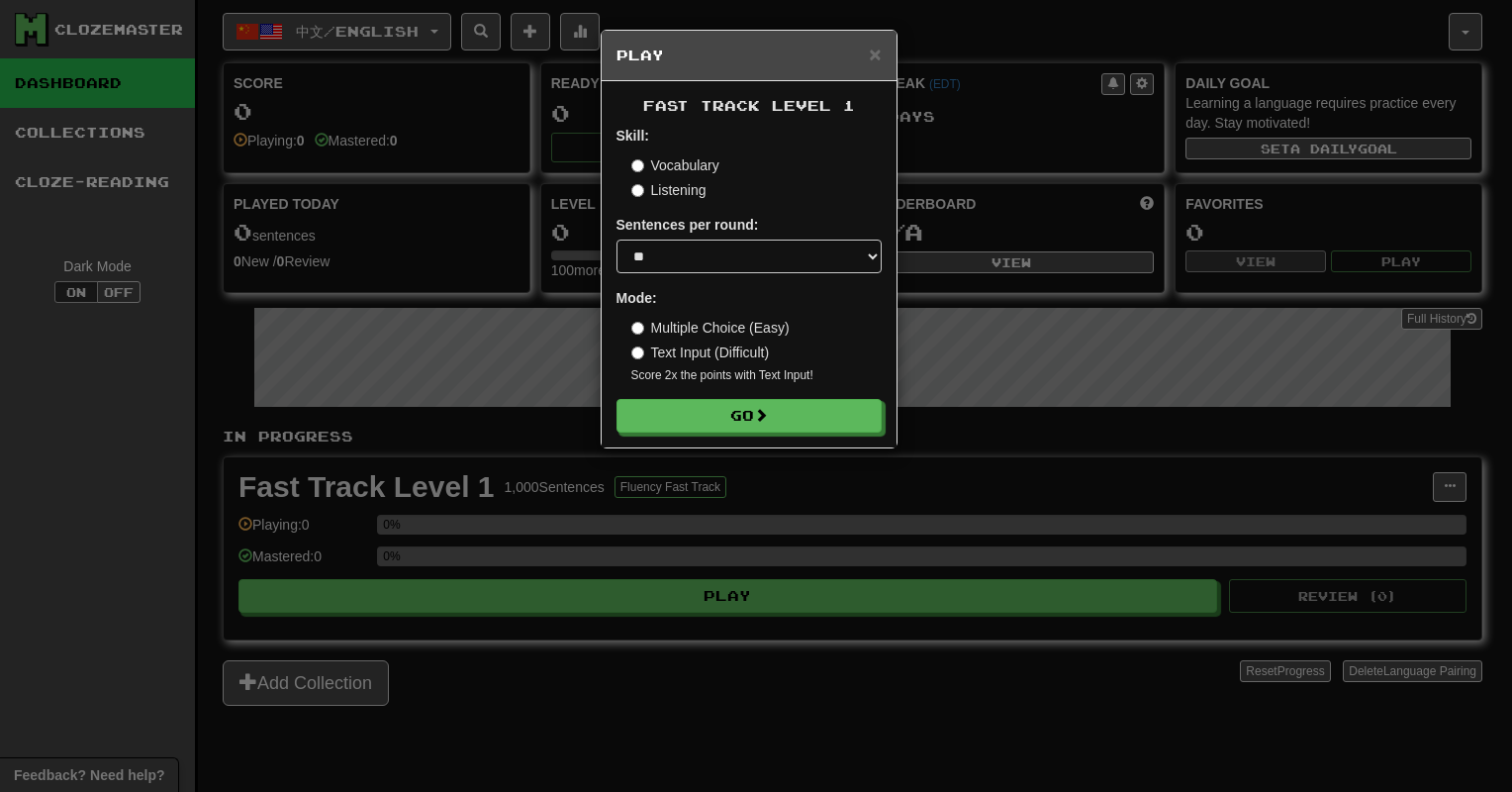 click on "Text Input (Difficult)" at bounding box center (701, 352) 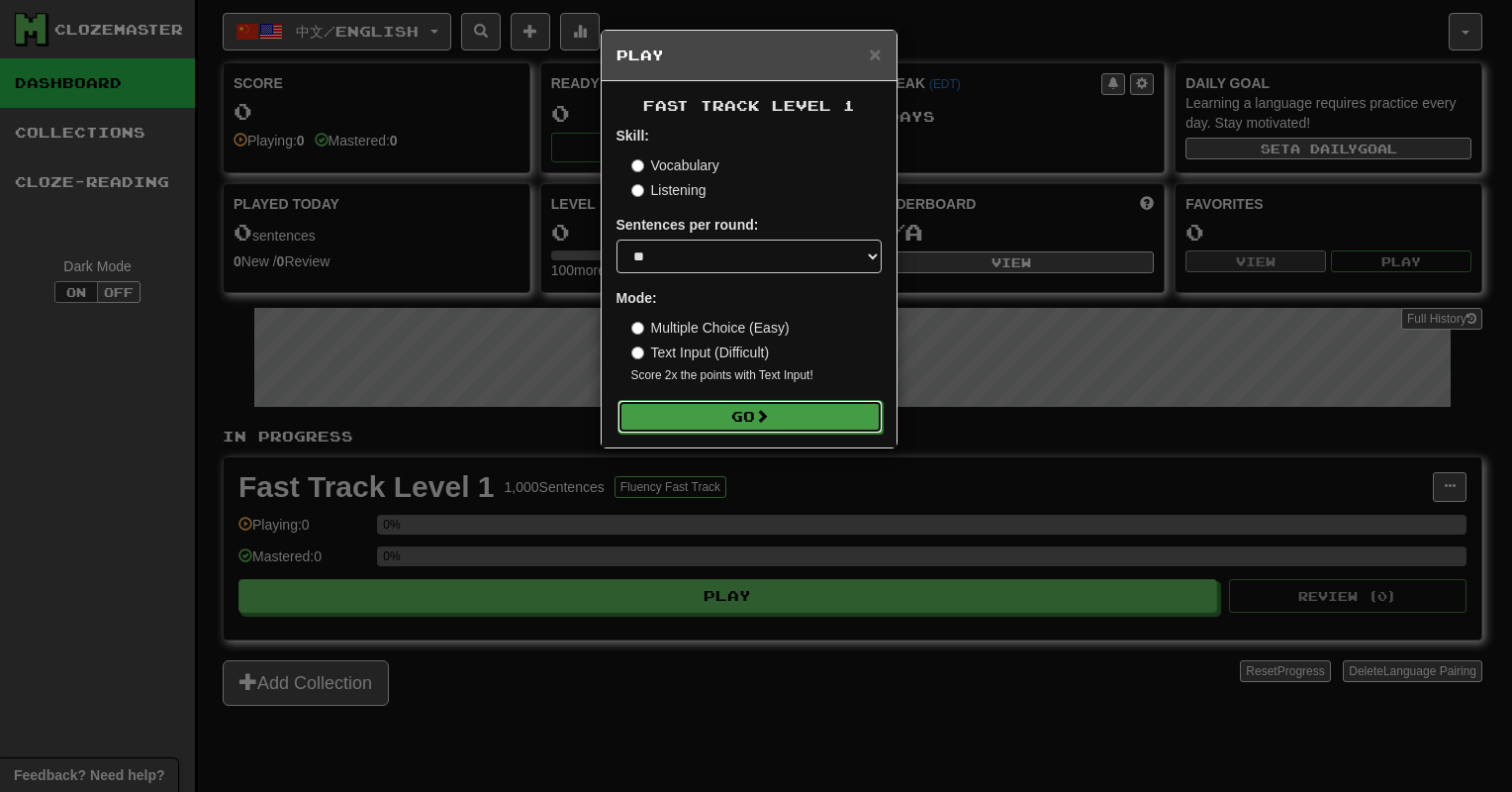 click on "Go" at bounding box center [750, 417] 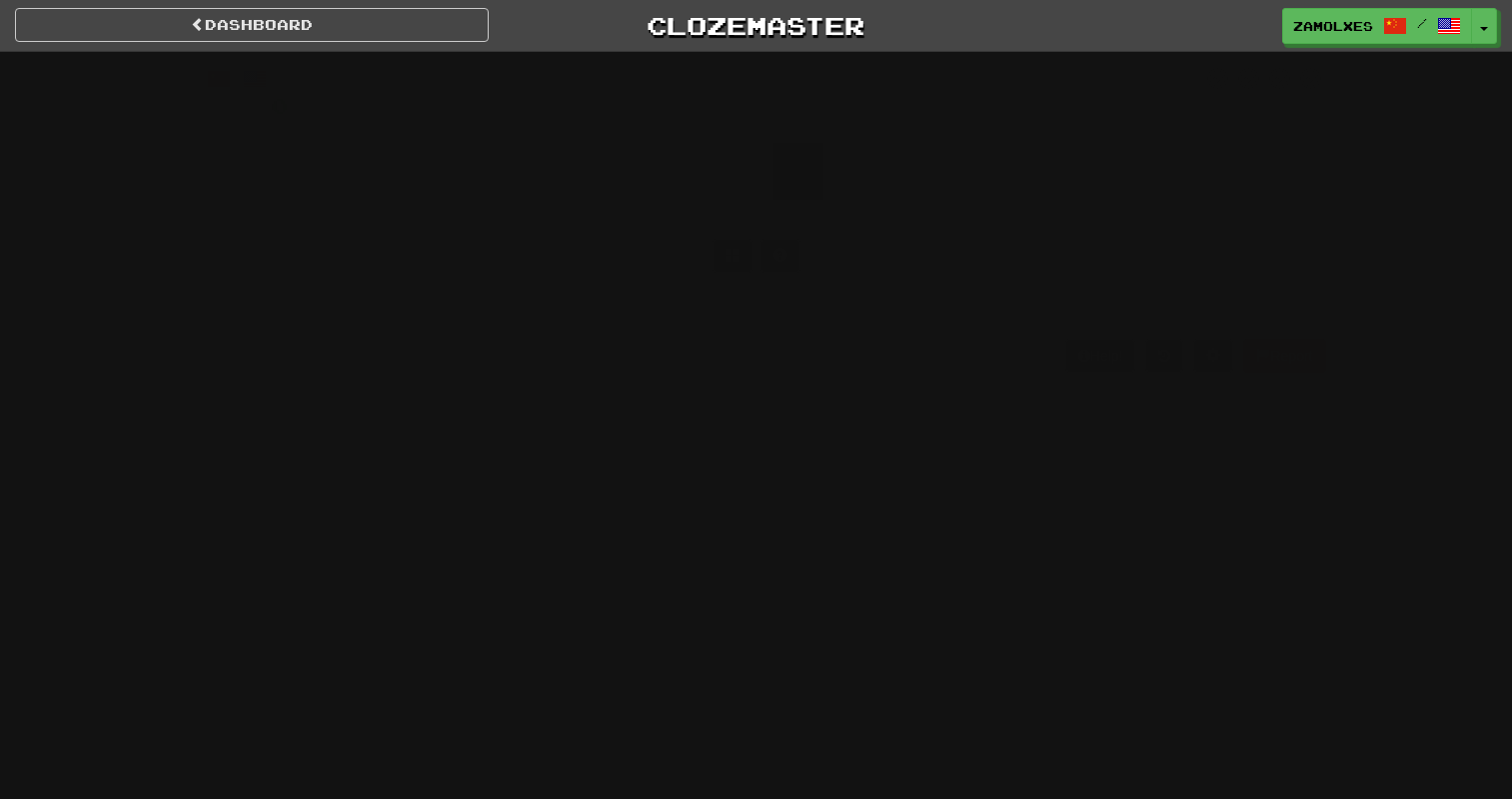 scroll, scrollTop: 0, scrollLeft: 0, axis: both 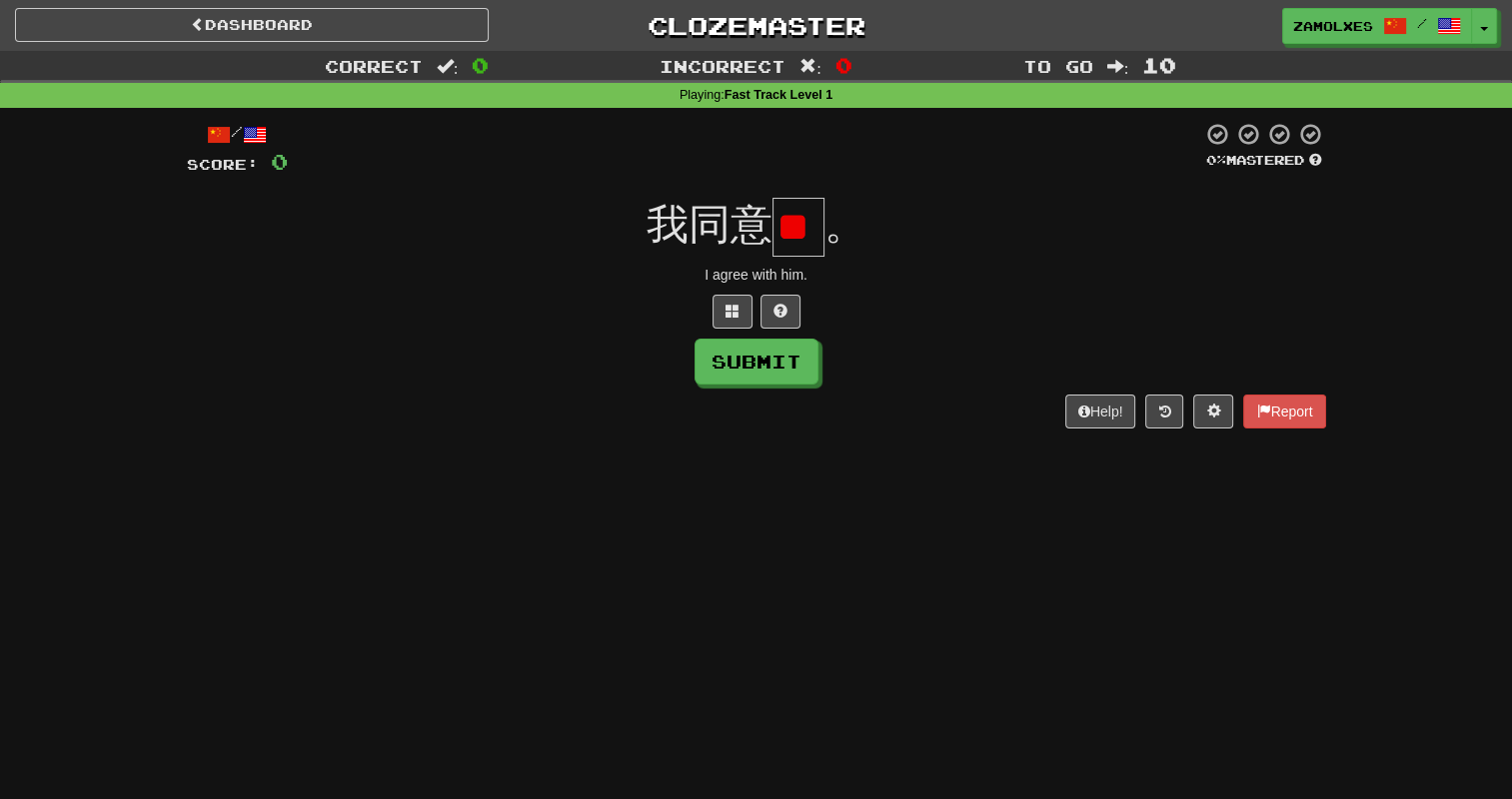 type on "*" 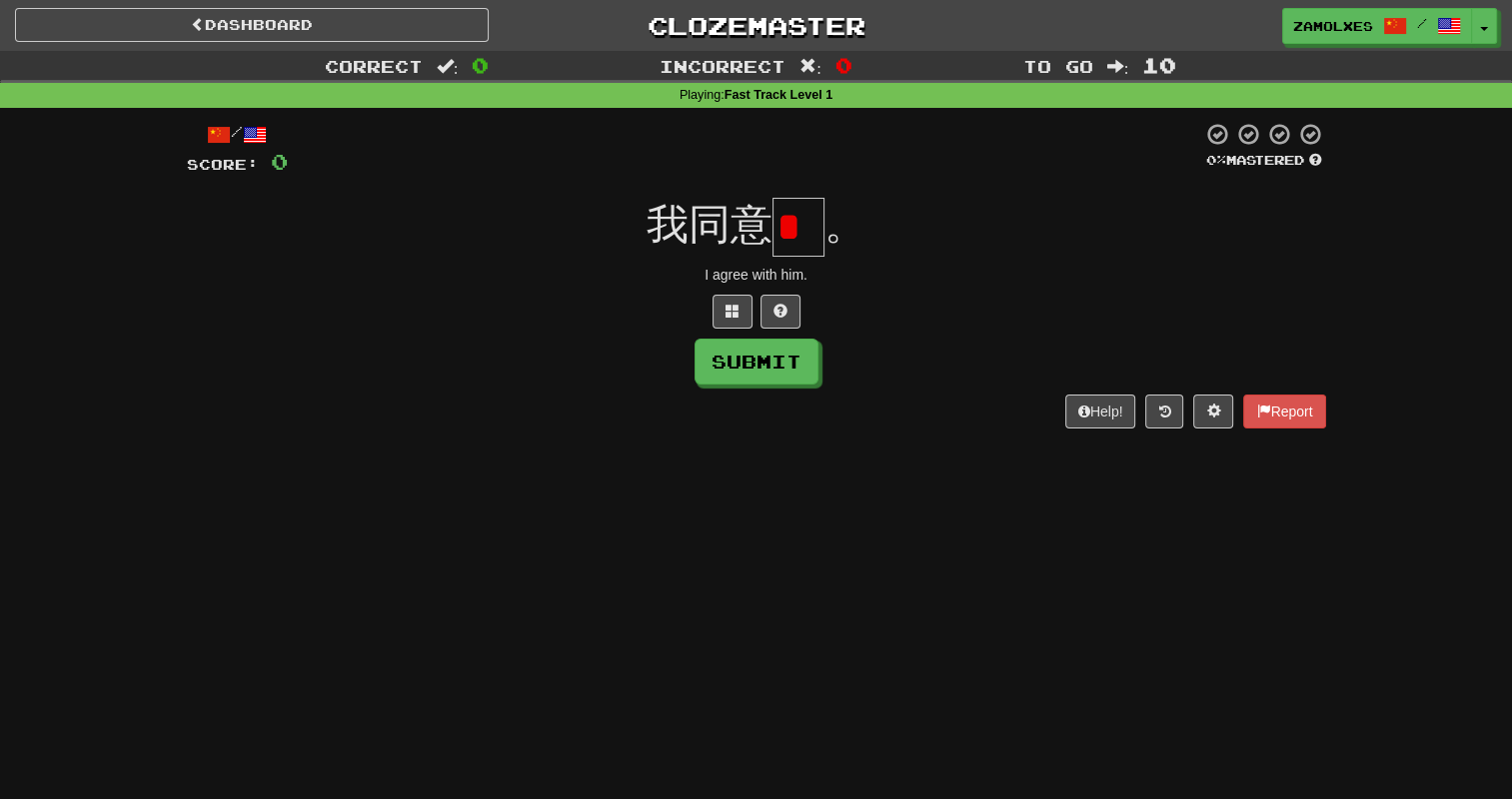 type 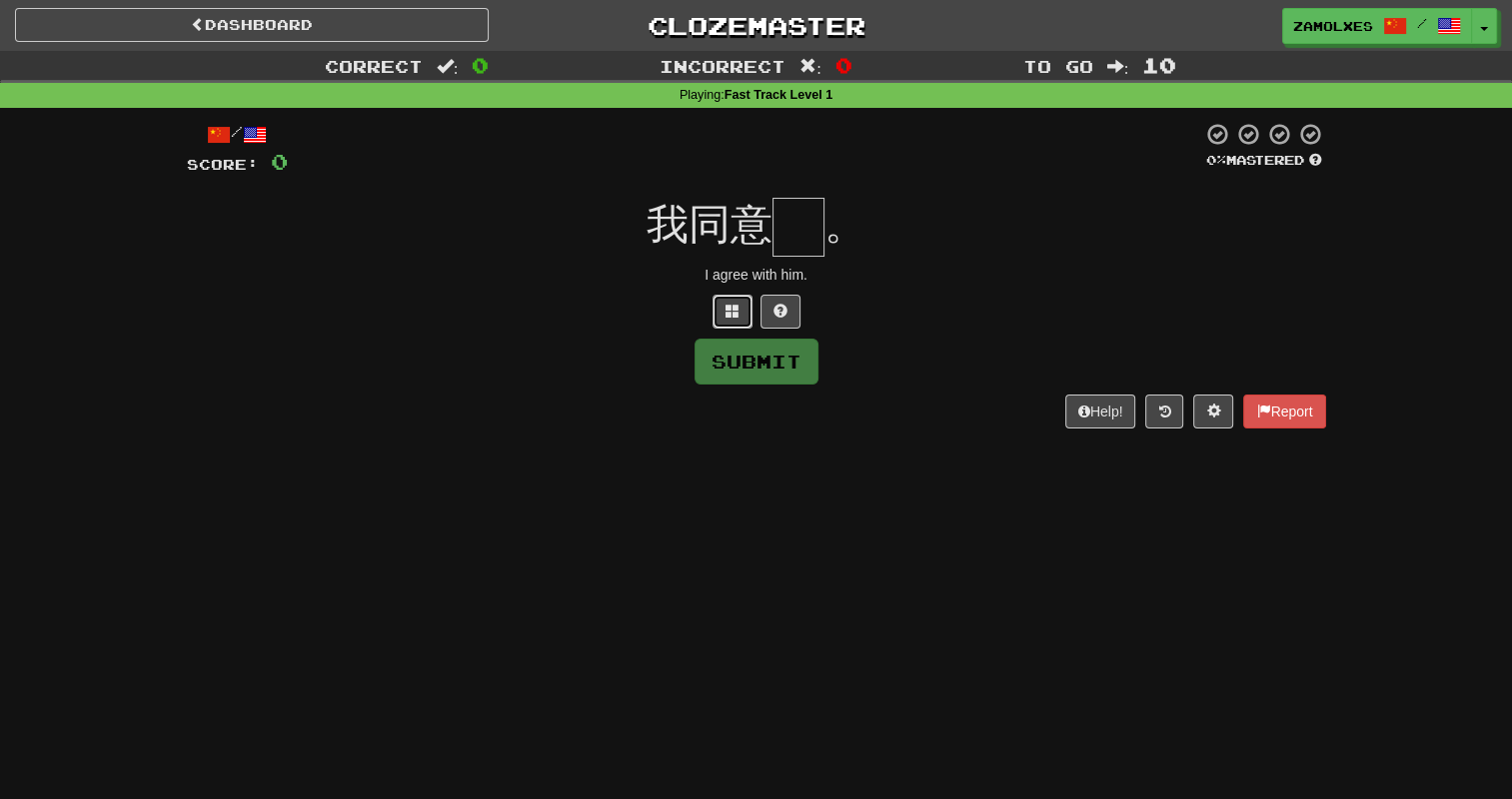 click at bounding box center (733, 311) 